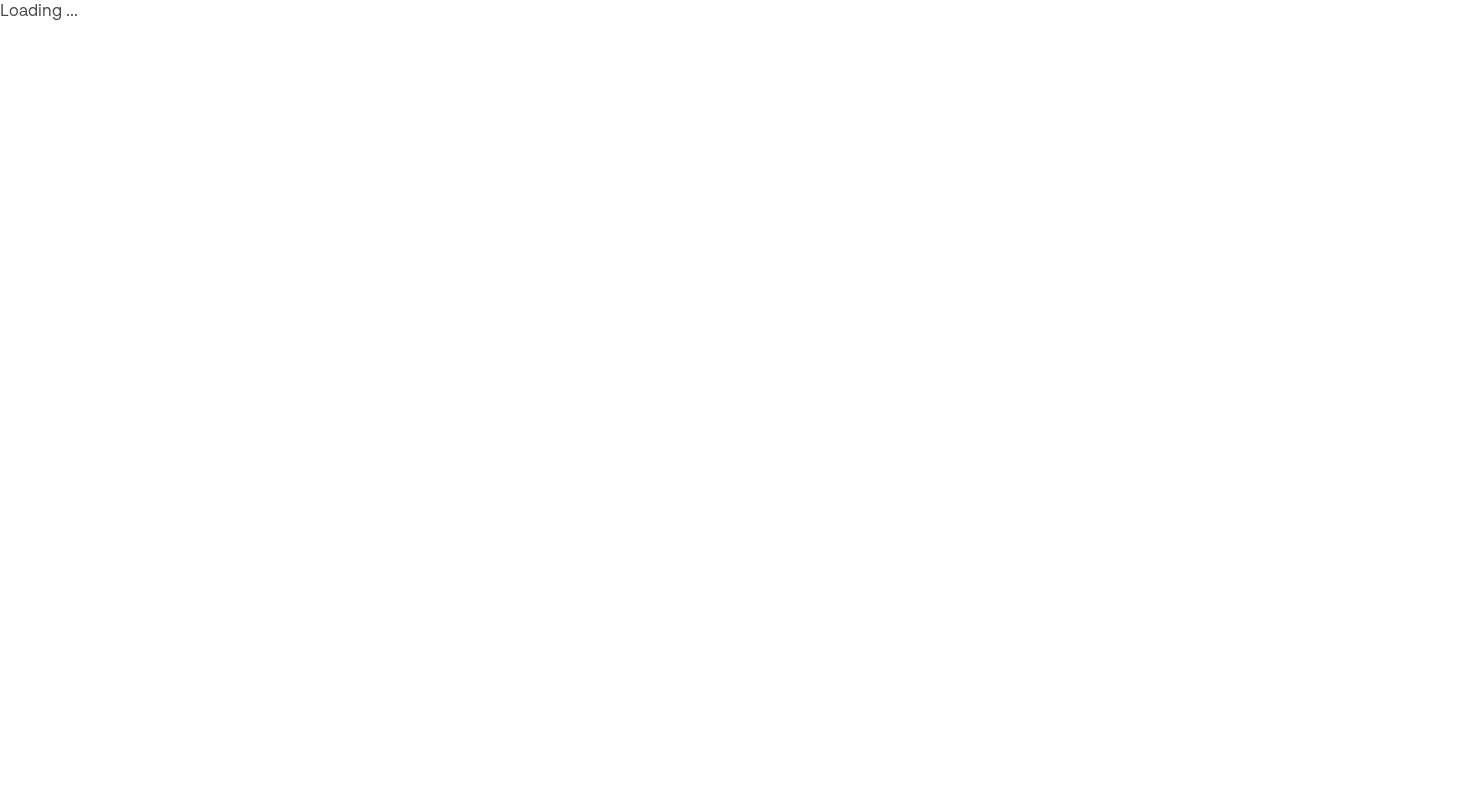 scroll, scrollTop: 0, scrollLeft: 0, axis: both 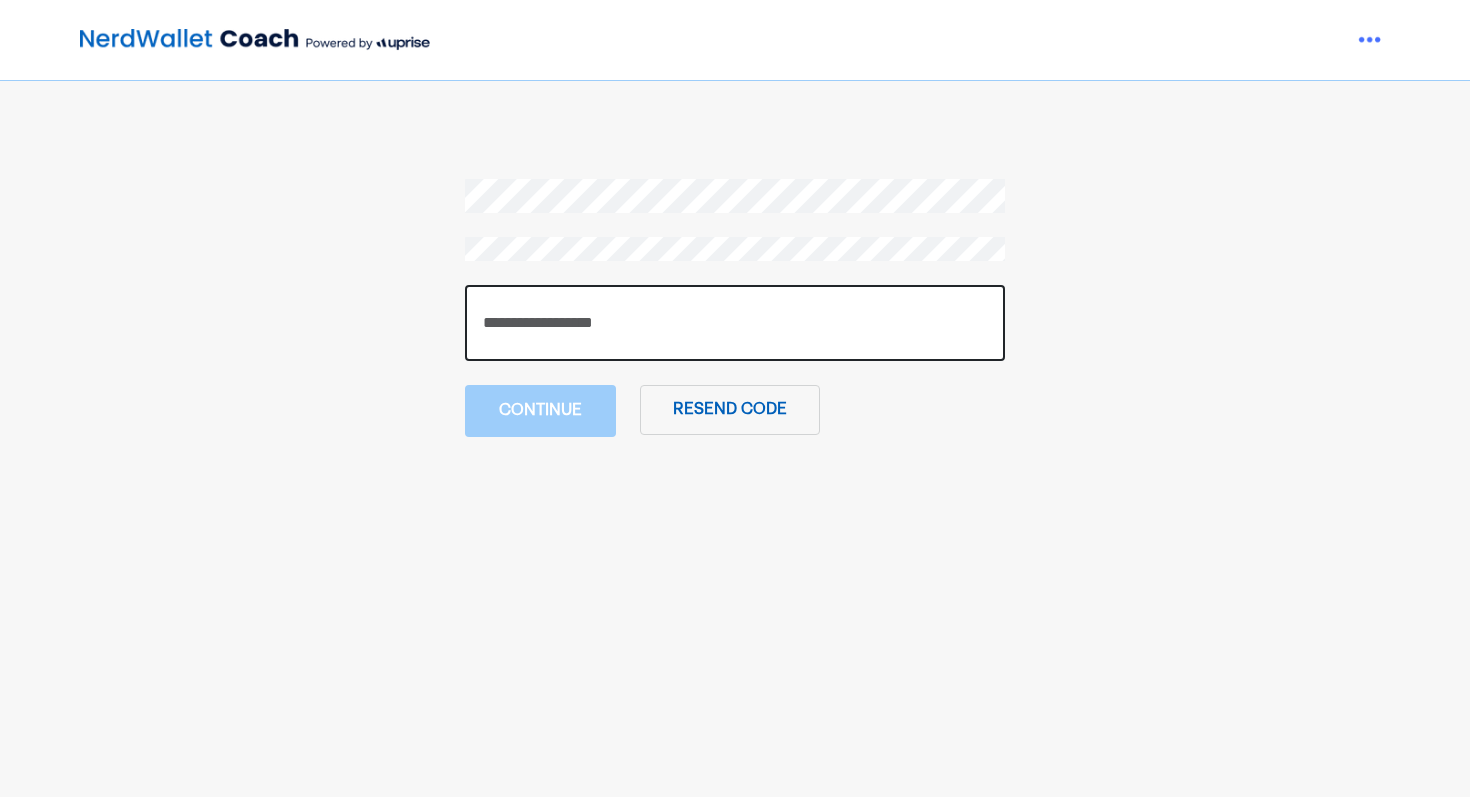 click at bounding box center [735, 323] 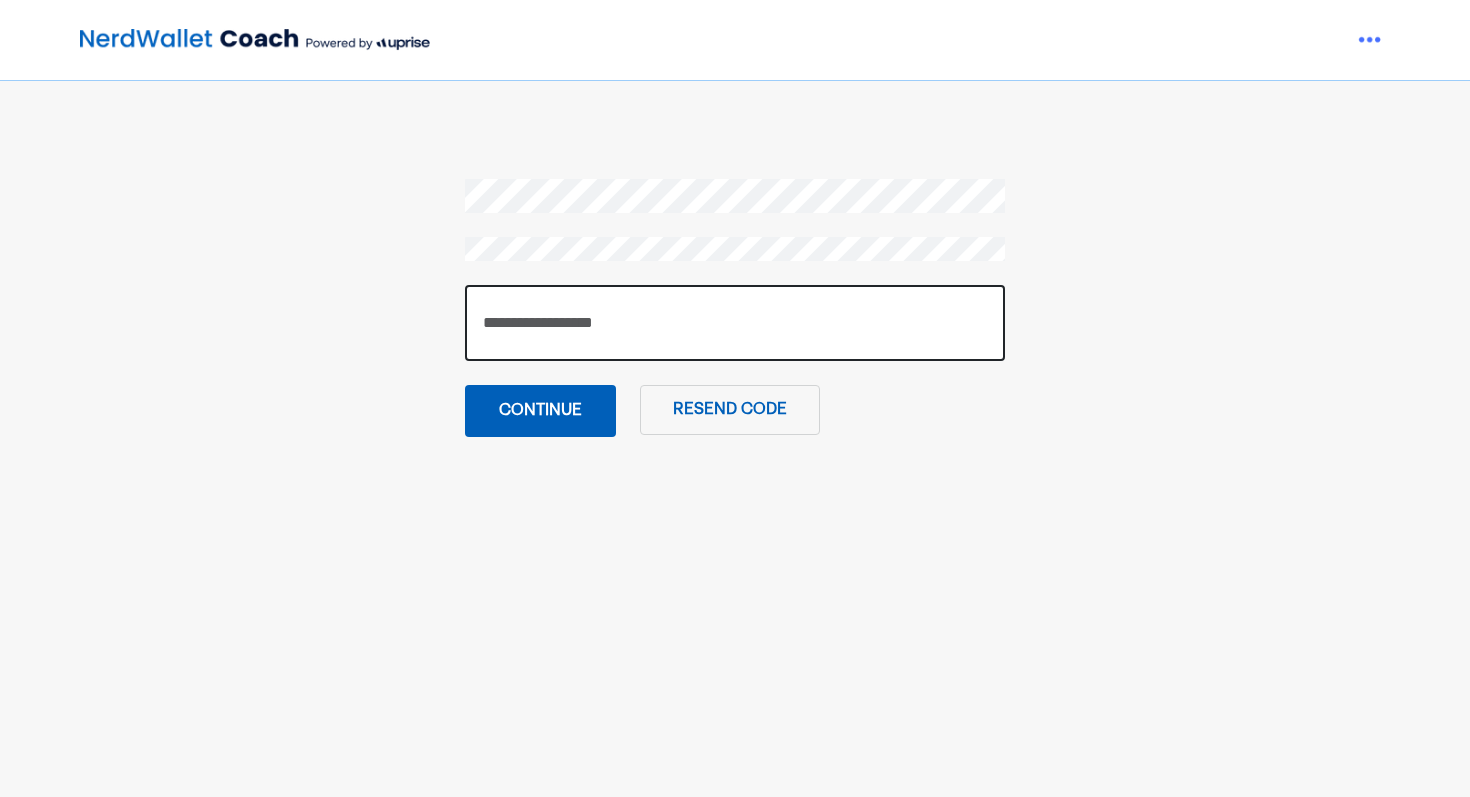 type on "******" 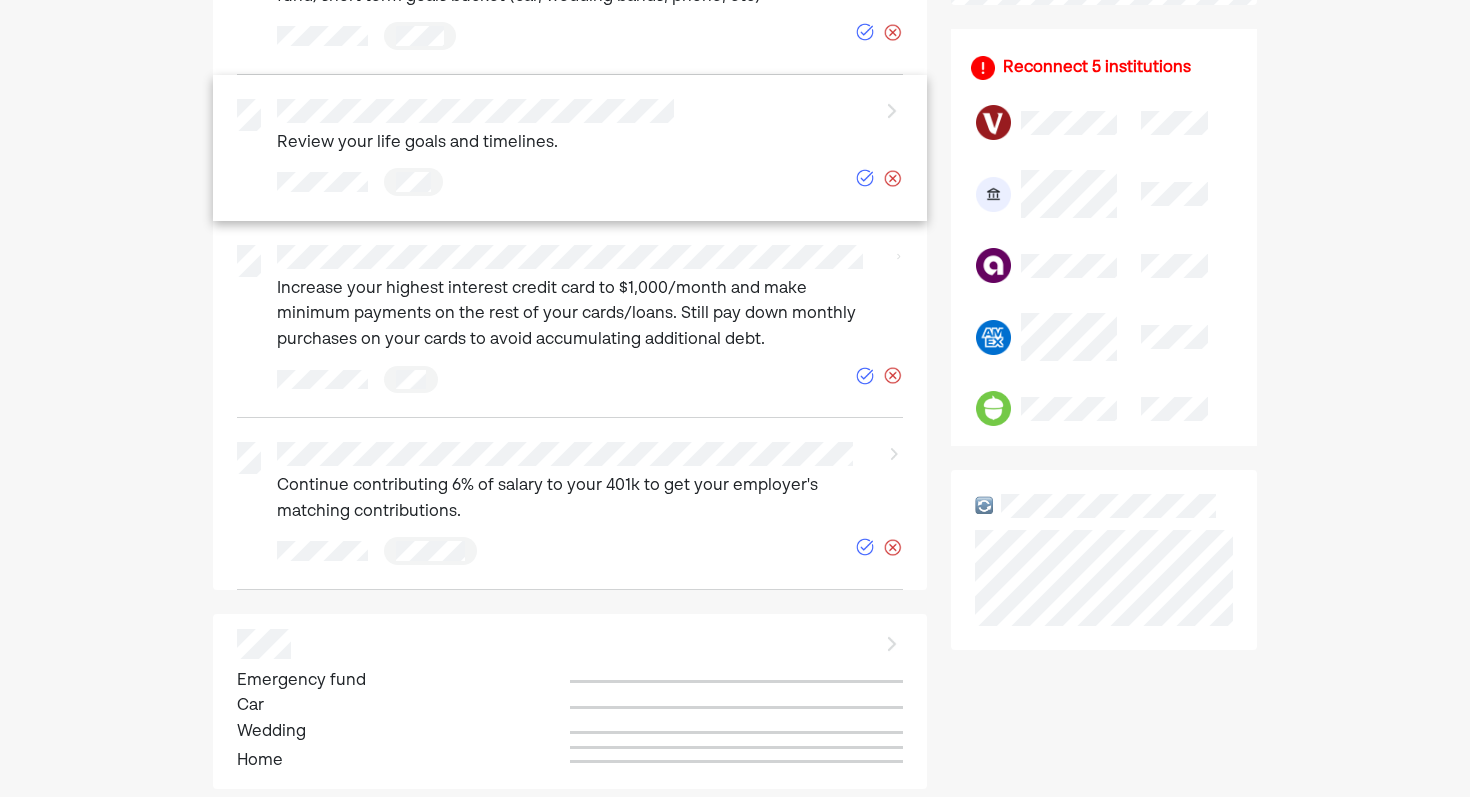 scroll, scrollTop: 1034, scrollLeft: 0, axis: vertical 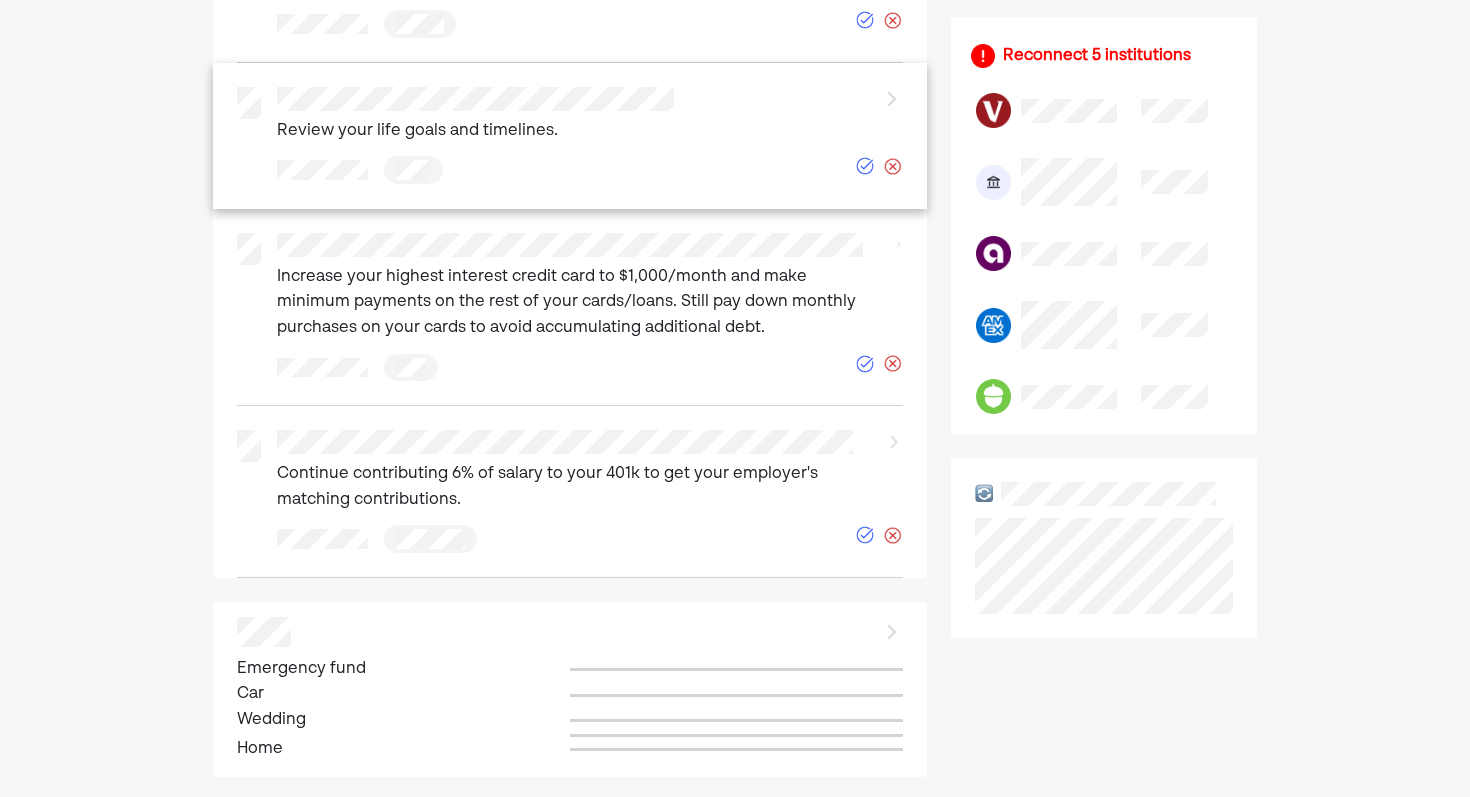 click on "Increase your highest interest credit card to $1,000/month and make minimum payments on the rest of your cards/loans. Still pay down monthly purchases on your cards to avoid accumulating additional debt." at bounding box center [577, 303] 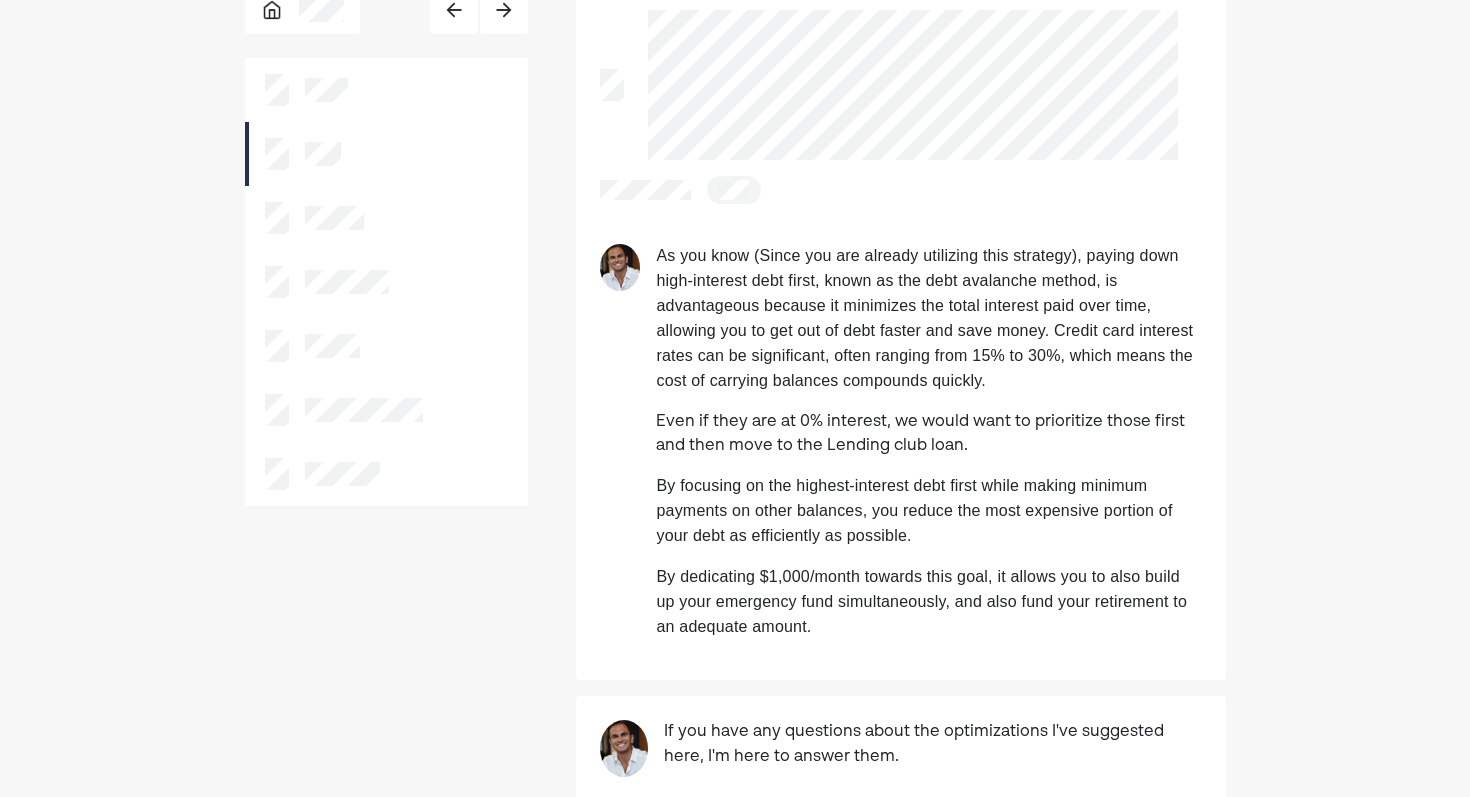 scroll, scrollTop: 112, scrollLeft: 0, axis: vertical 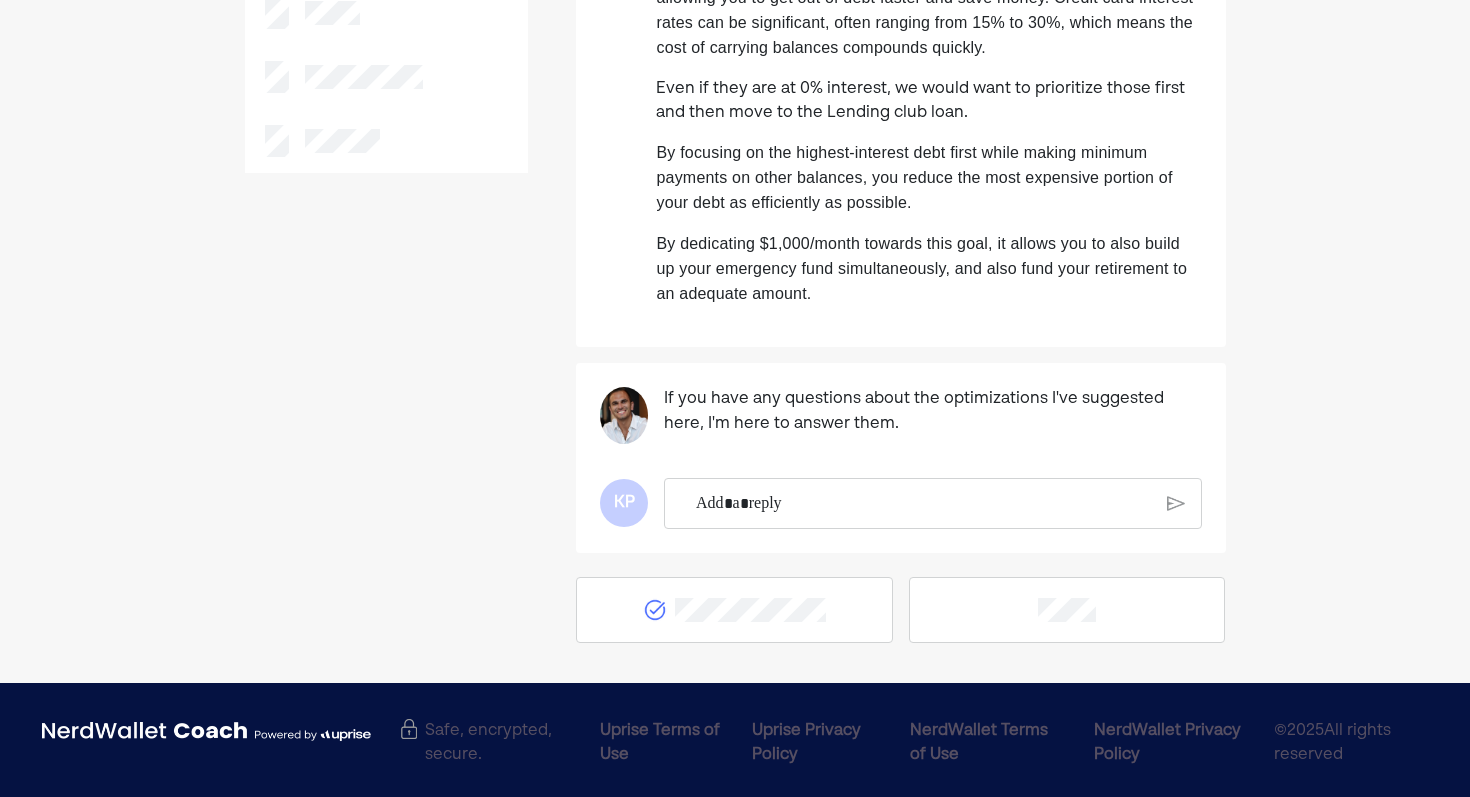 click at bounding box center [924, 504] 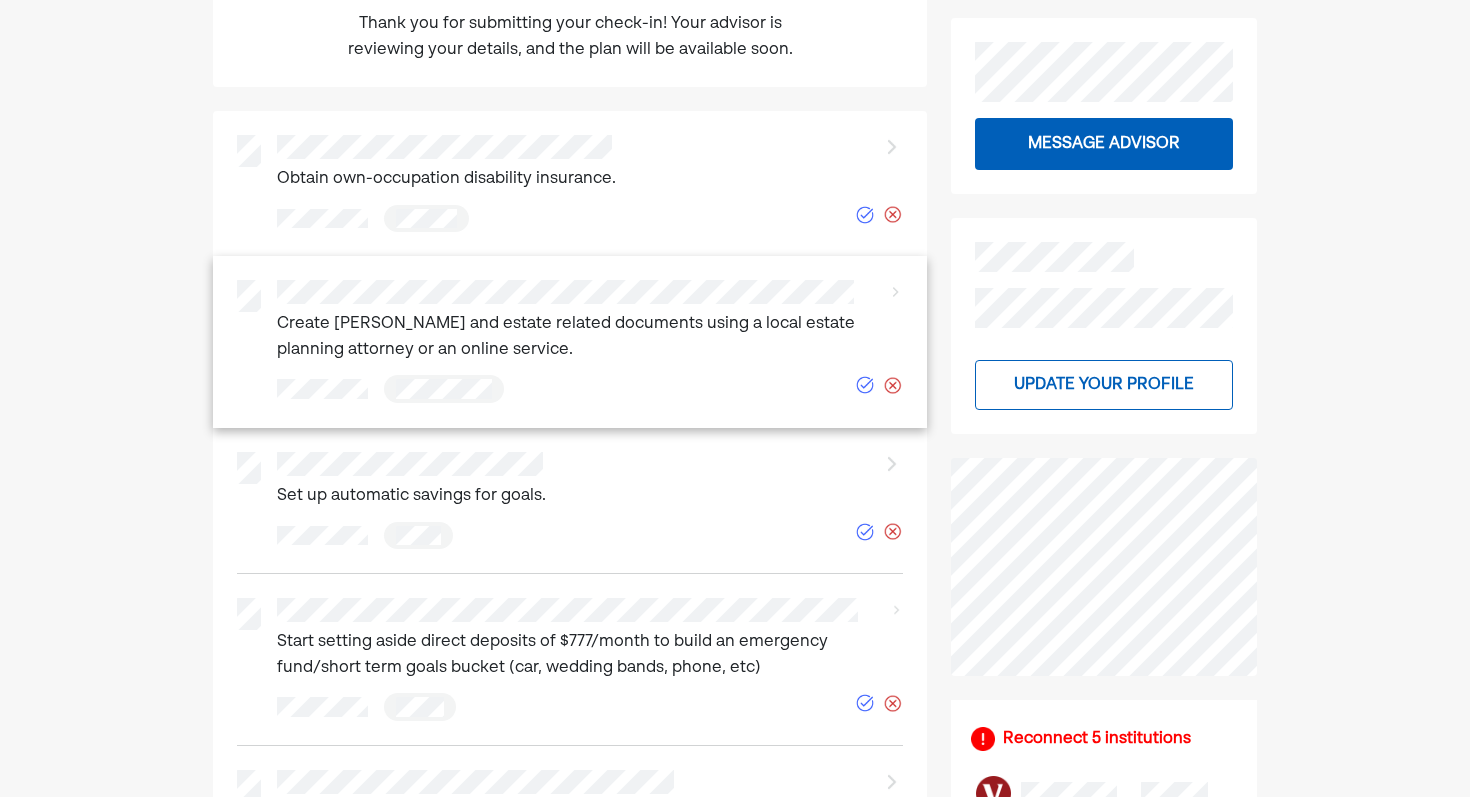 scroll, scrollTop: 322, scrollLeft: 0, axis: vertical 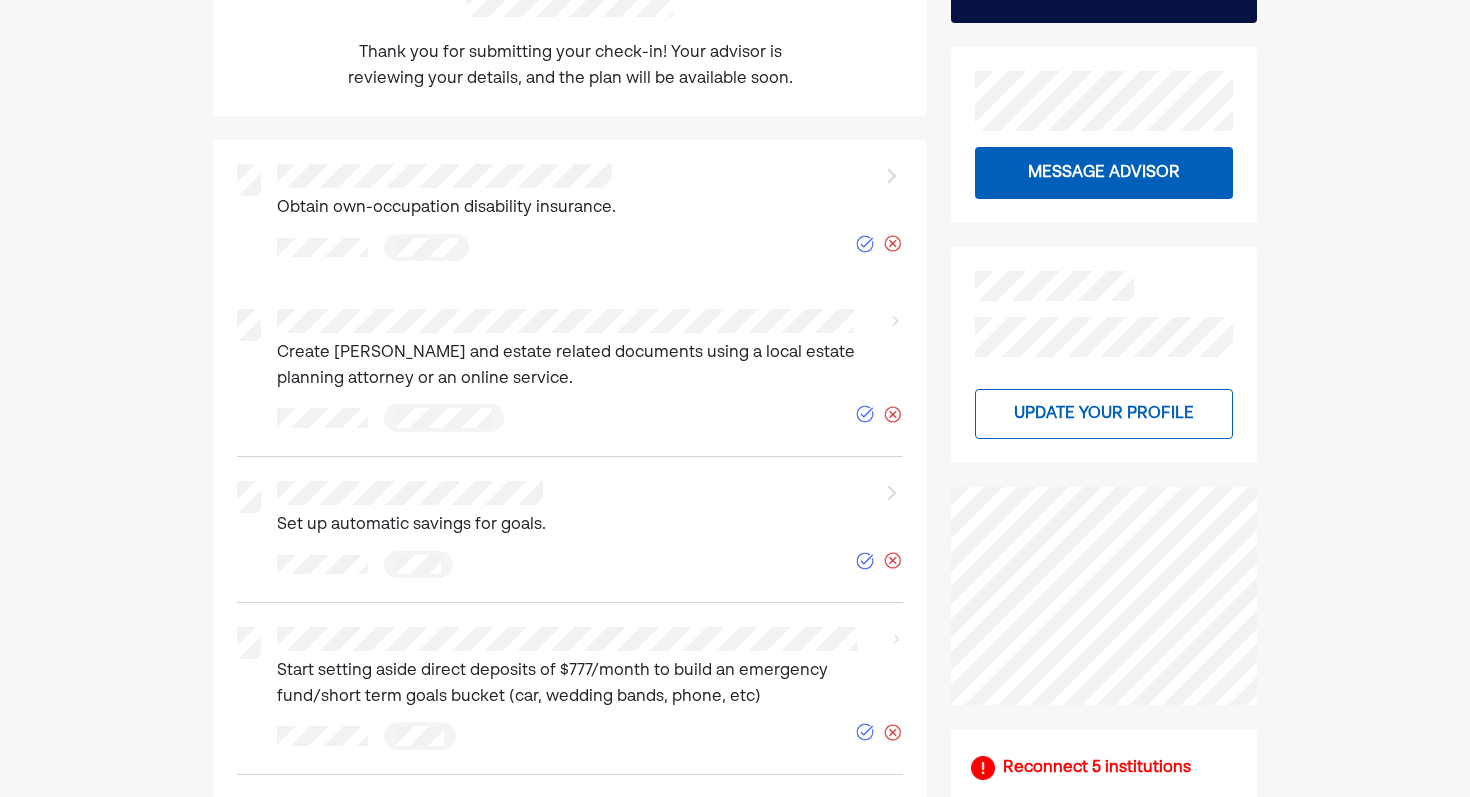 click on "Update your profile" at bounding box center [1104, 414] 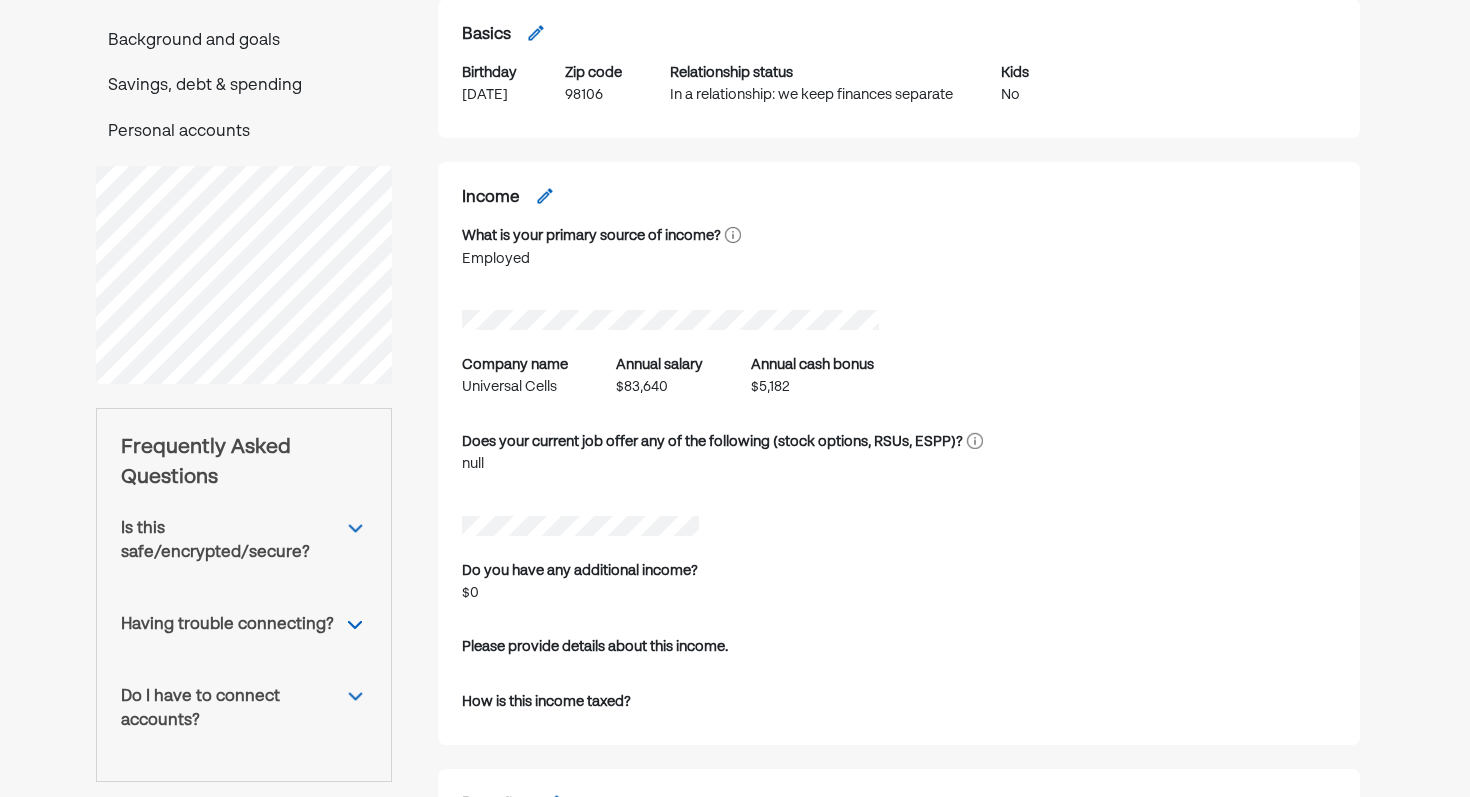 scroll, scrollTop: 246, scrollLeft: 0, axis: vertical 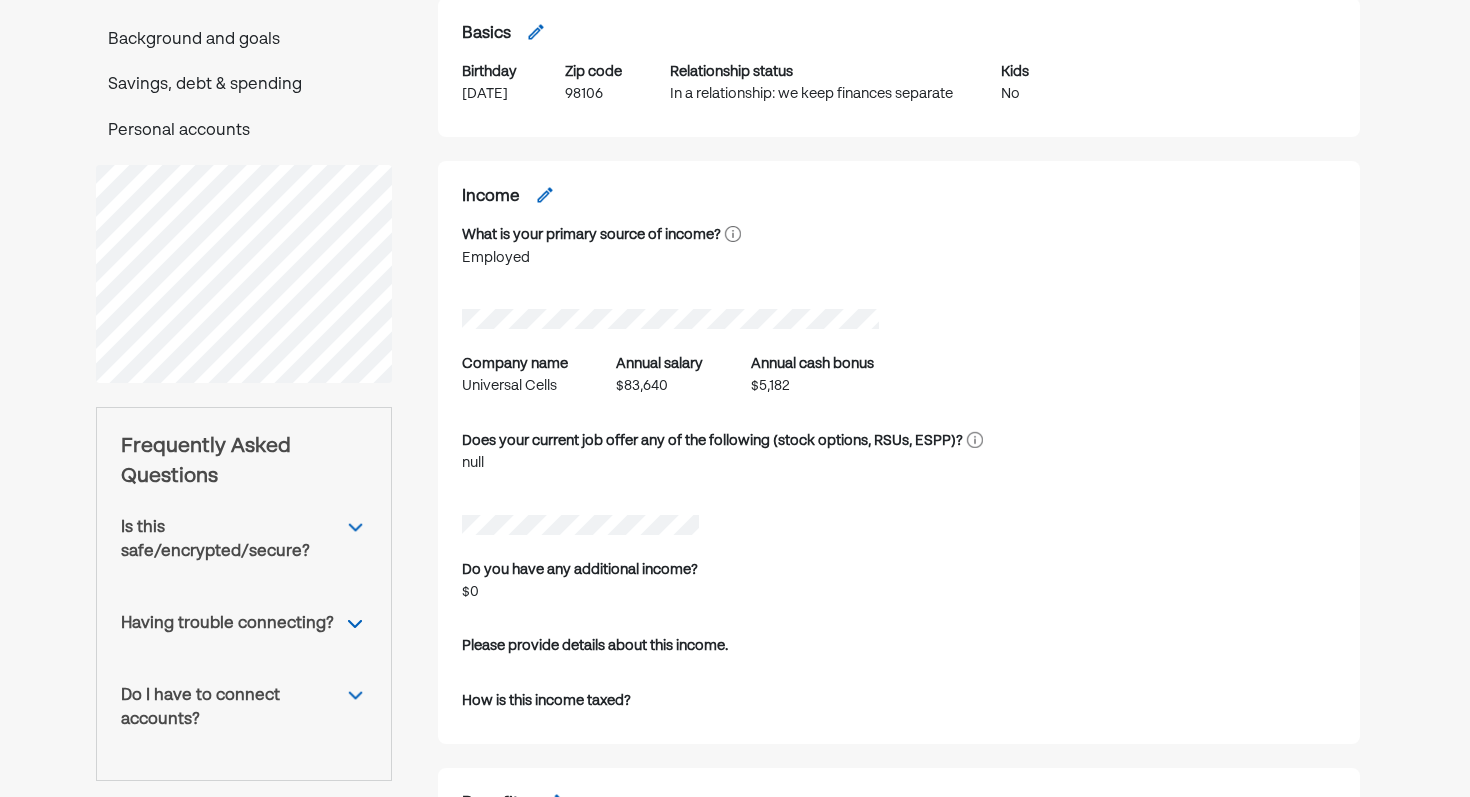 click at bounding box center [545, 195] 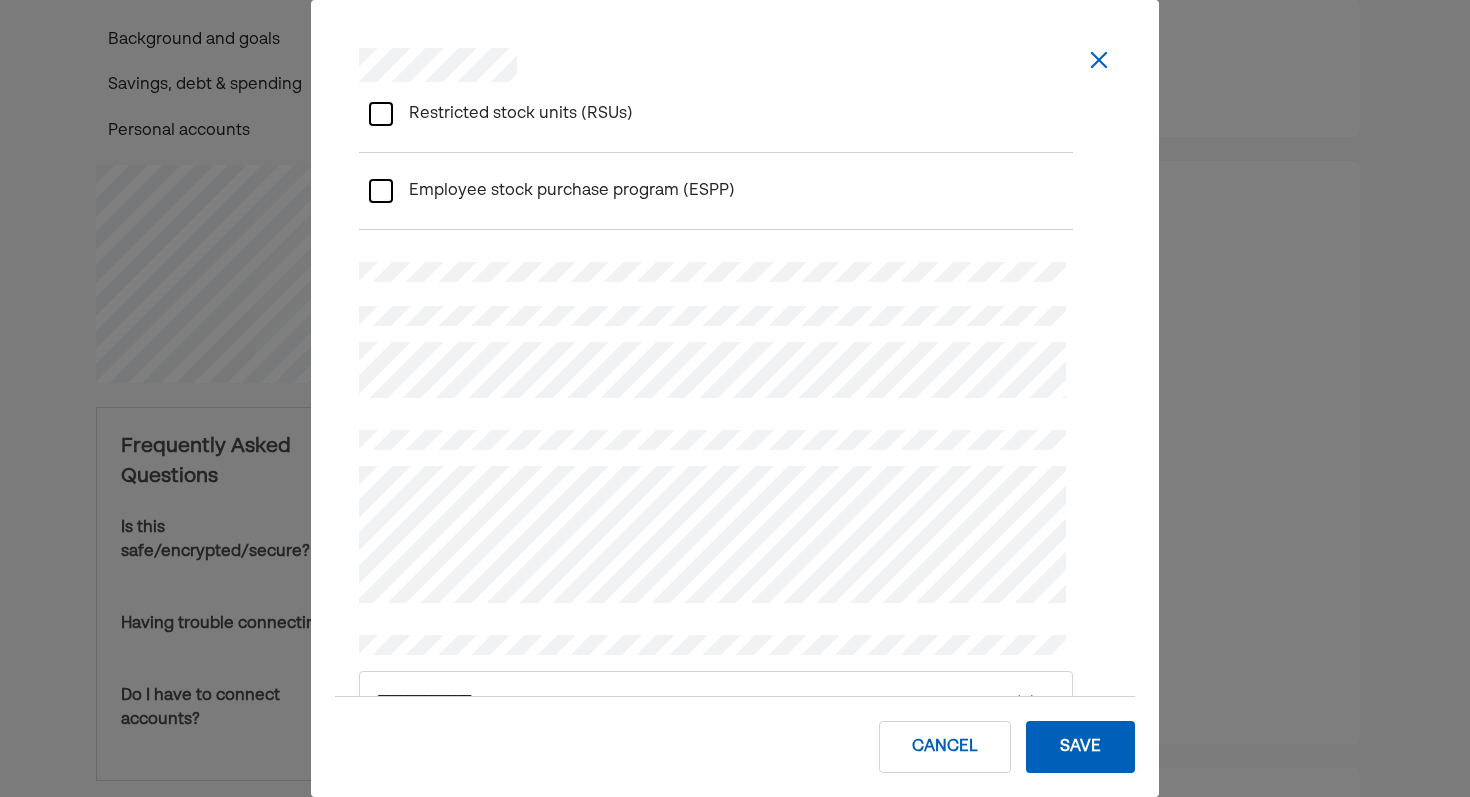 scroll, scrollTop: 526, scrollLeft: 4, axis: both 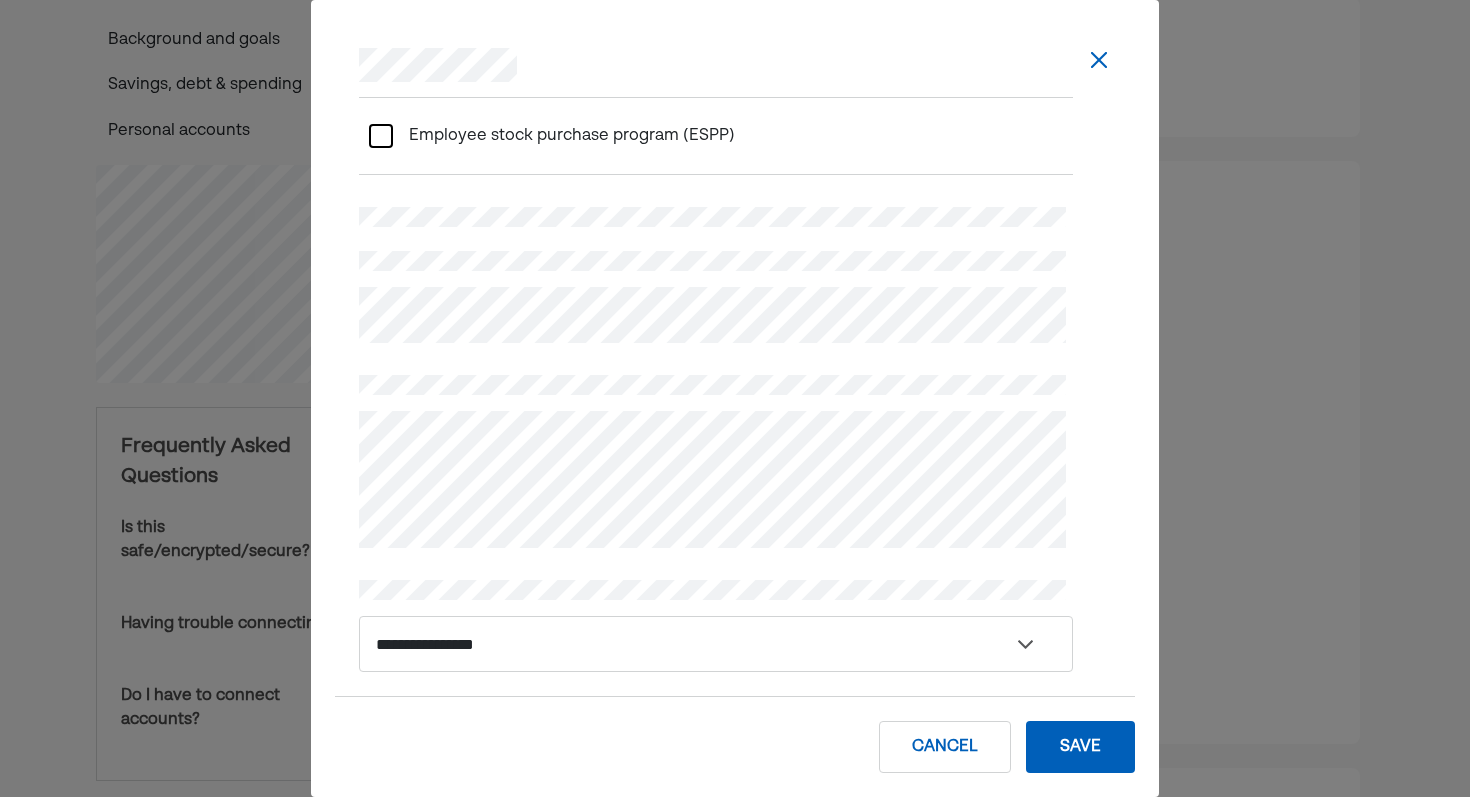 click on "Save" at bounding box center [1080, 747] 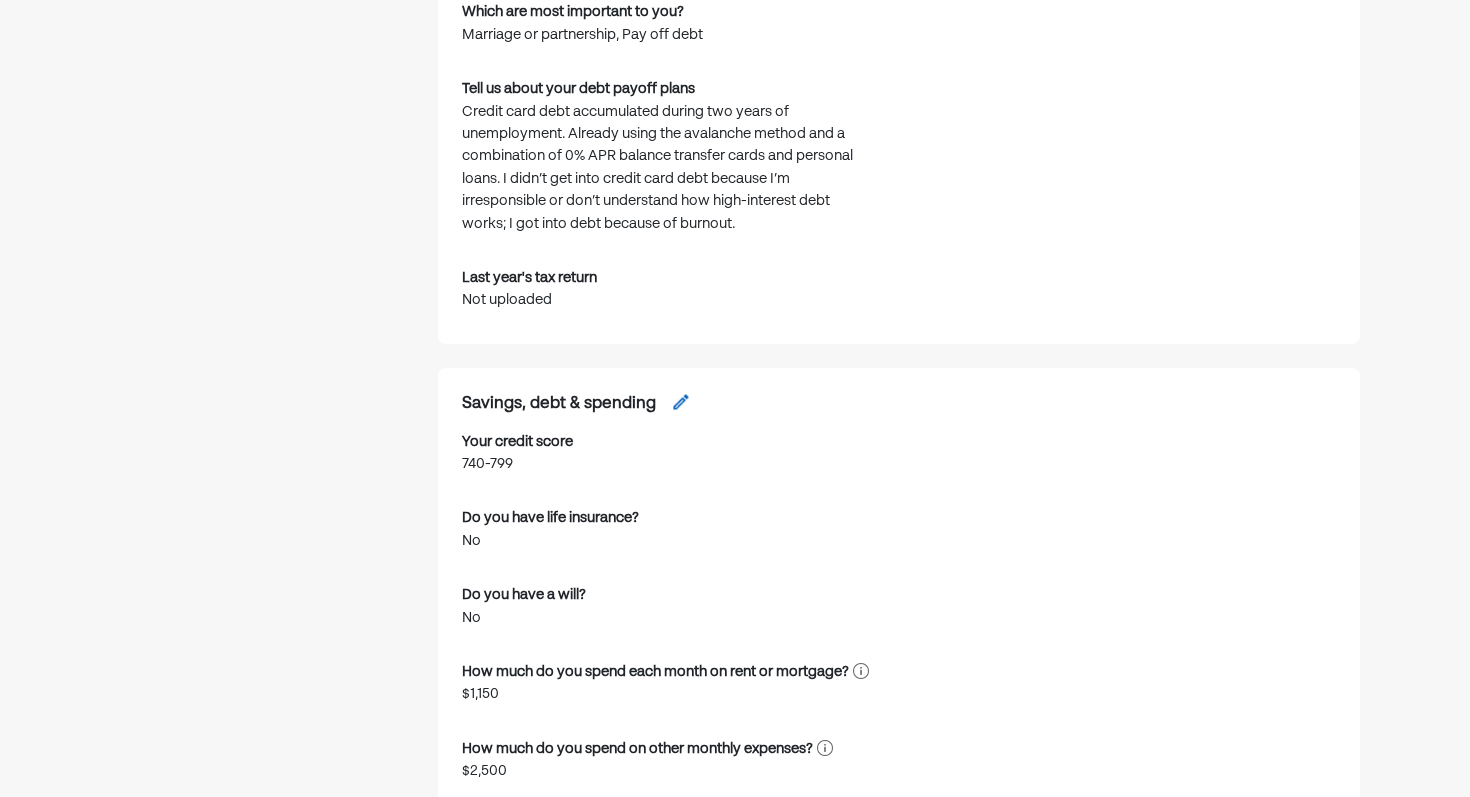 scroll, scrollTop: 2301, scrollLeft: 0, axis: vertical 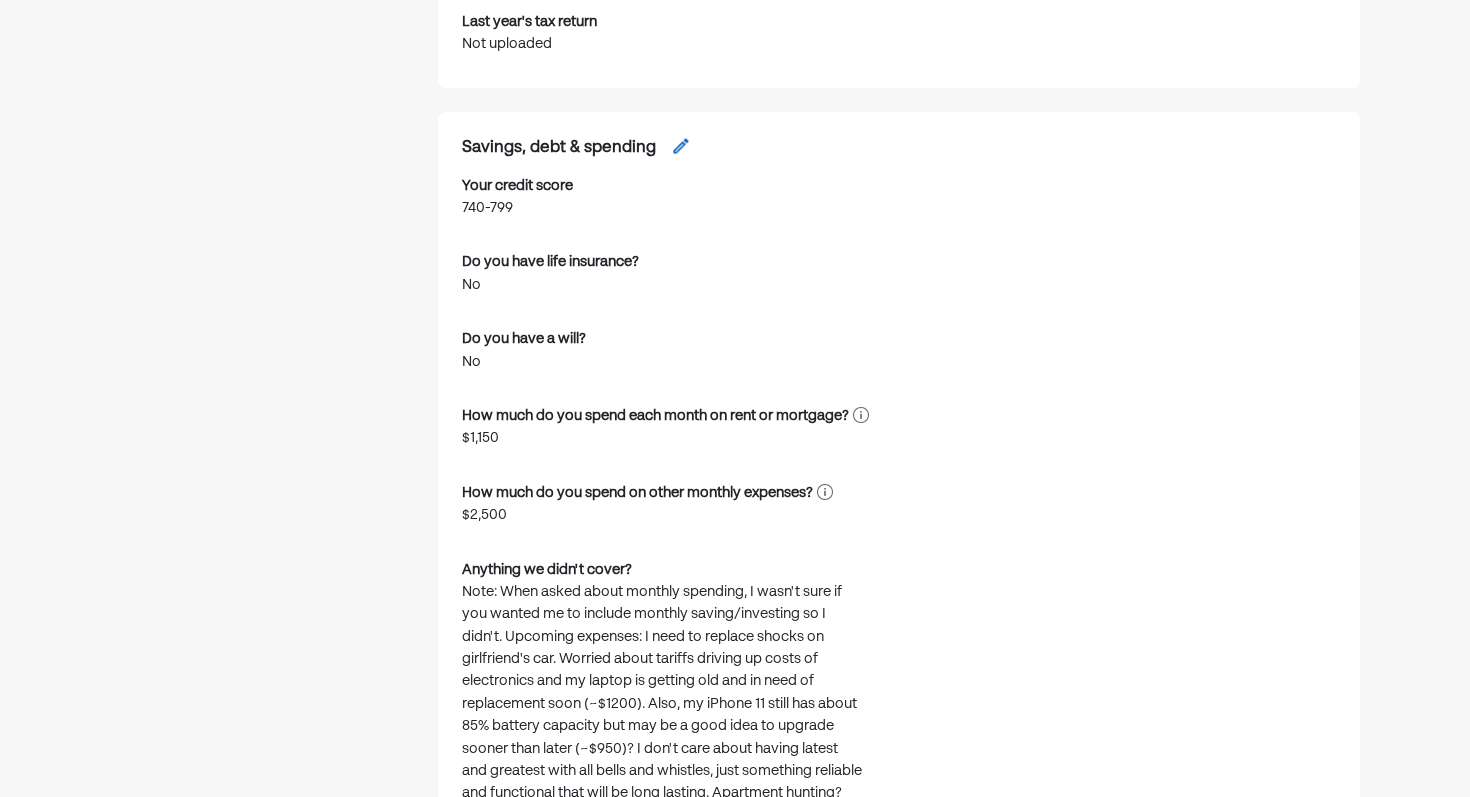 click at bounding box center (681, 146) 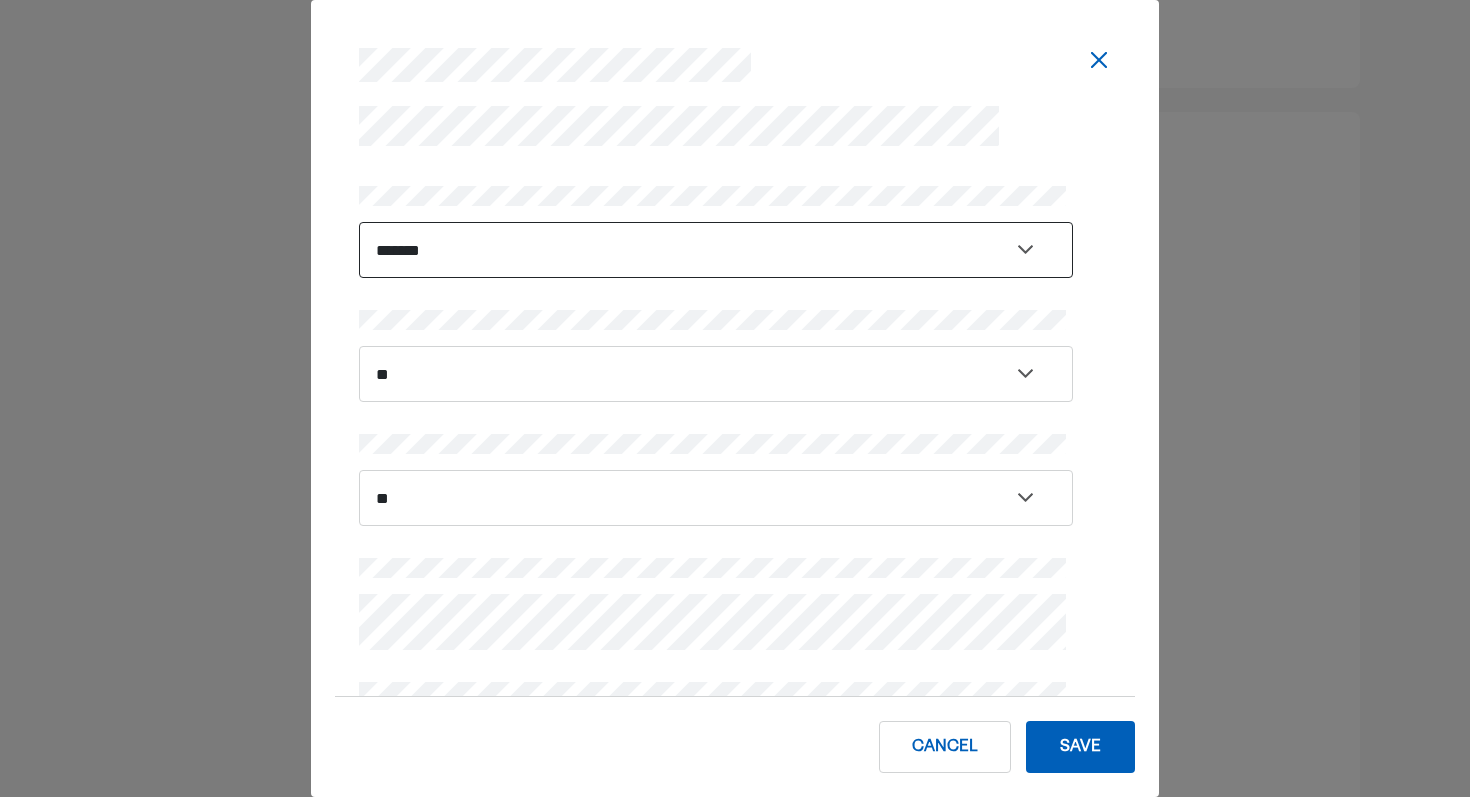 click on "**********" at bounding box center (716, 250) 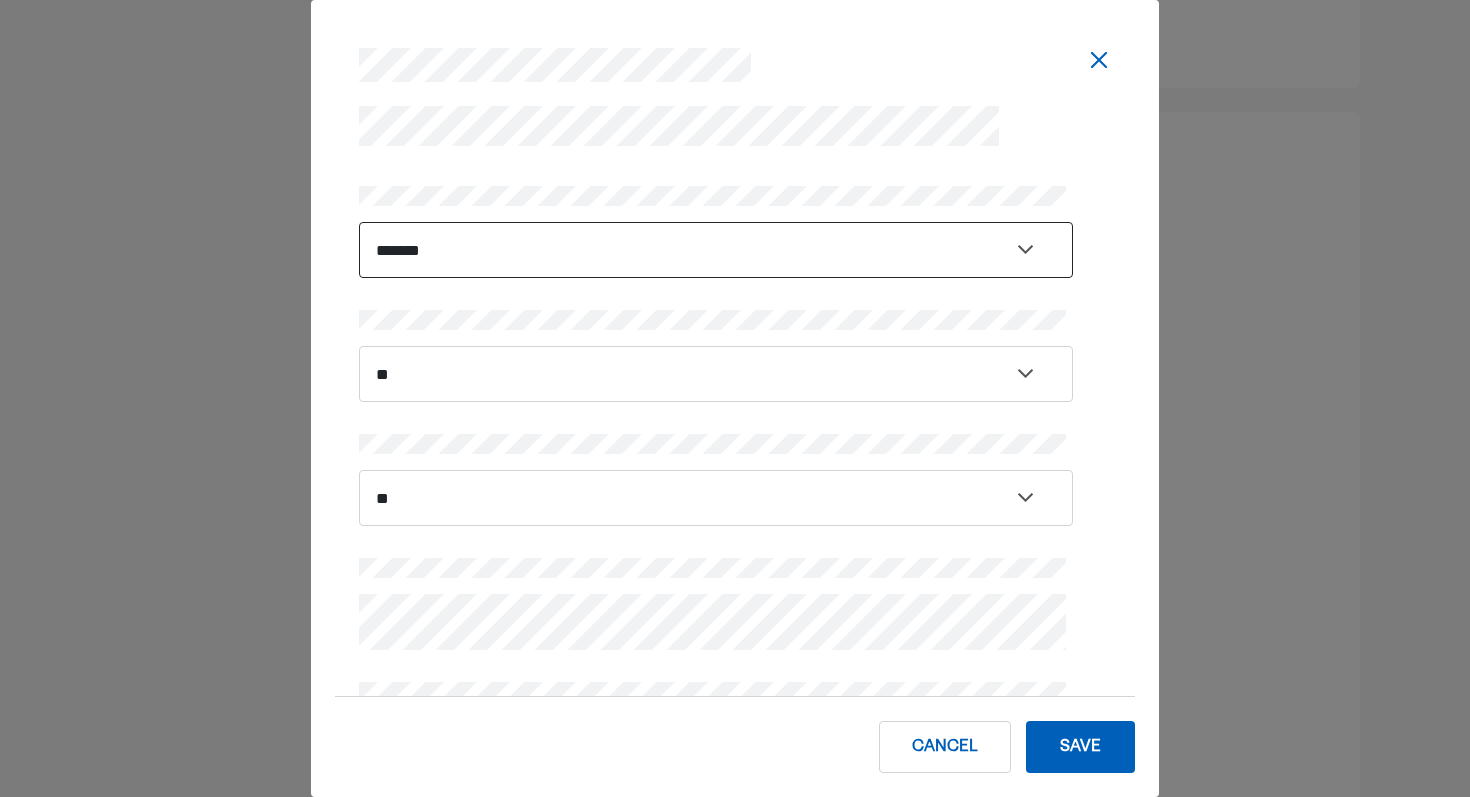 select on "*******" 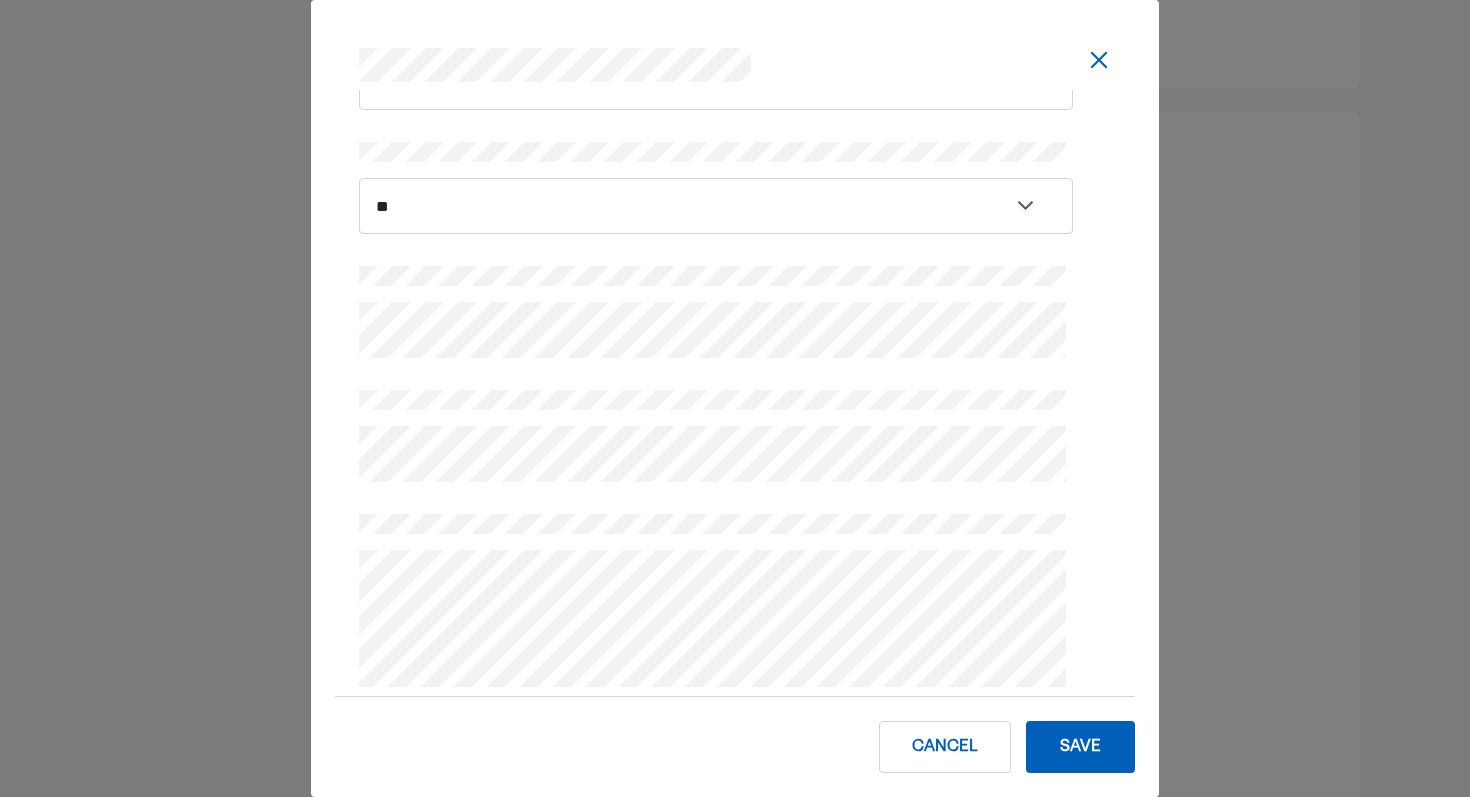 scroll, scrollTop: 307, scrollLeft: 0, axis: vertical 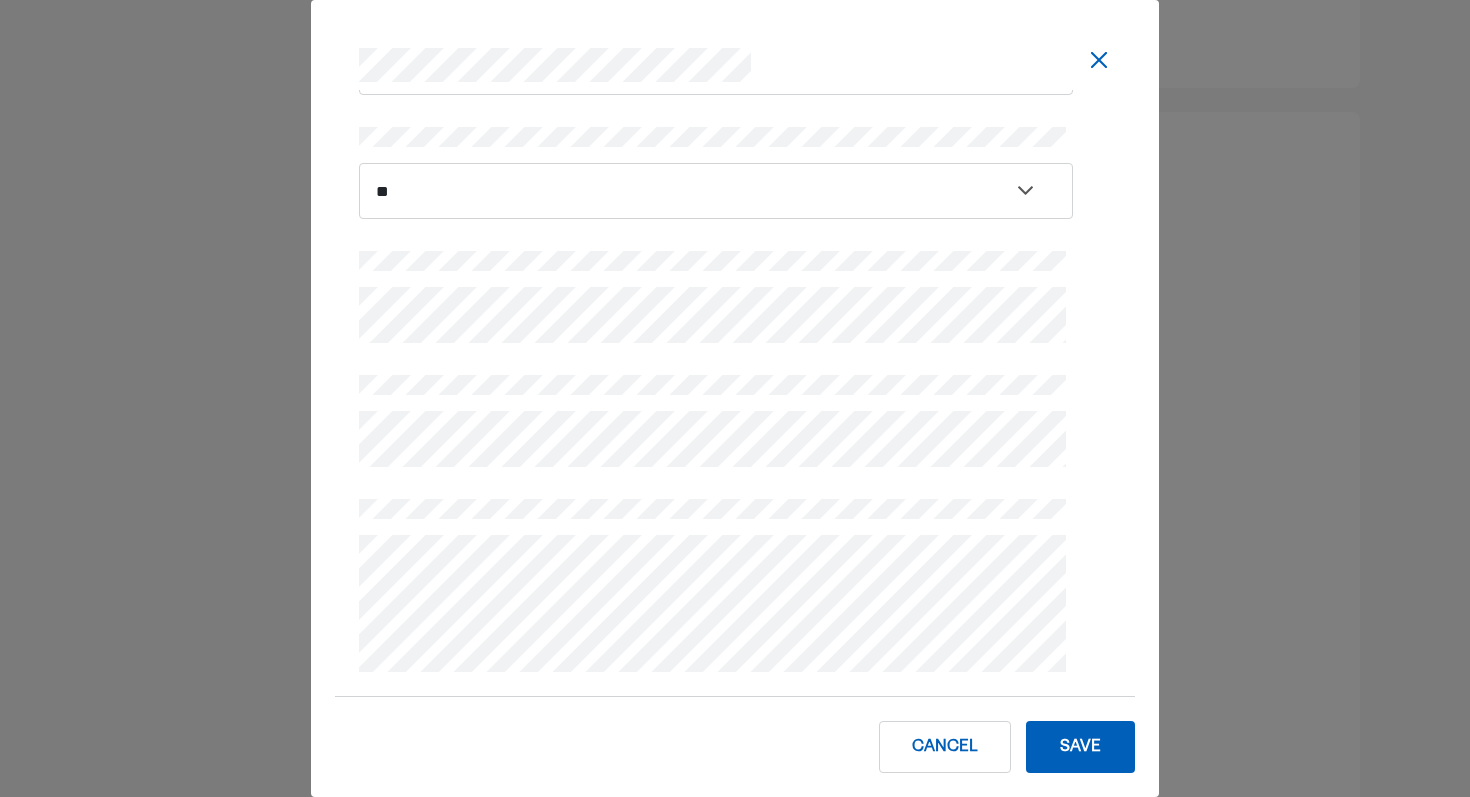 click on "Cancel" at bounding box center [945, 747] 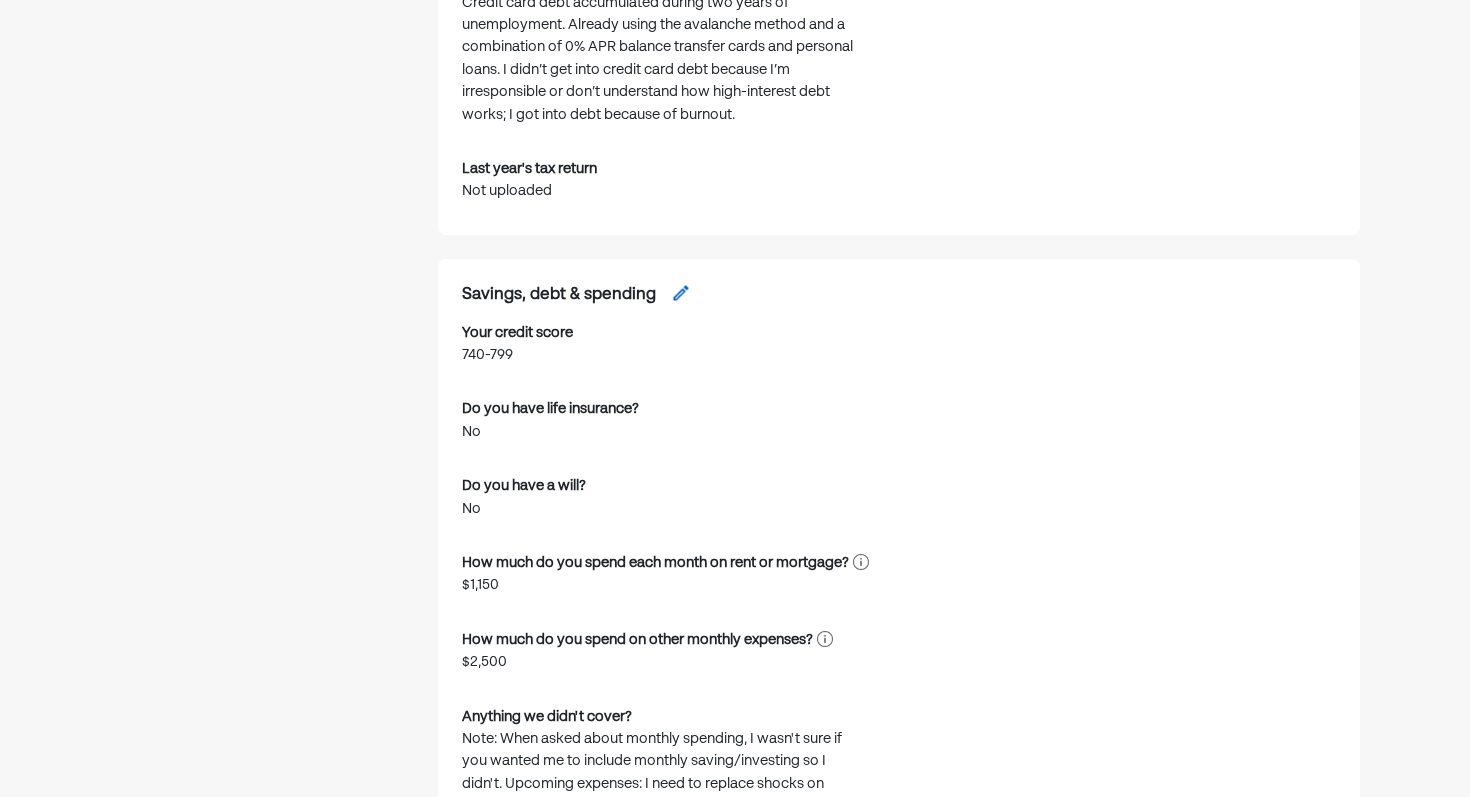 scroll, scrollTop: 2155, scrollLeft: 0, axis: vertical 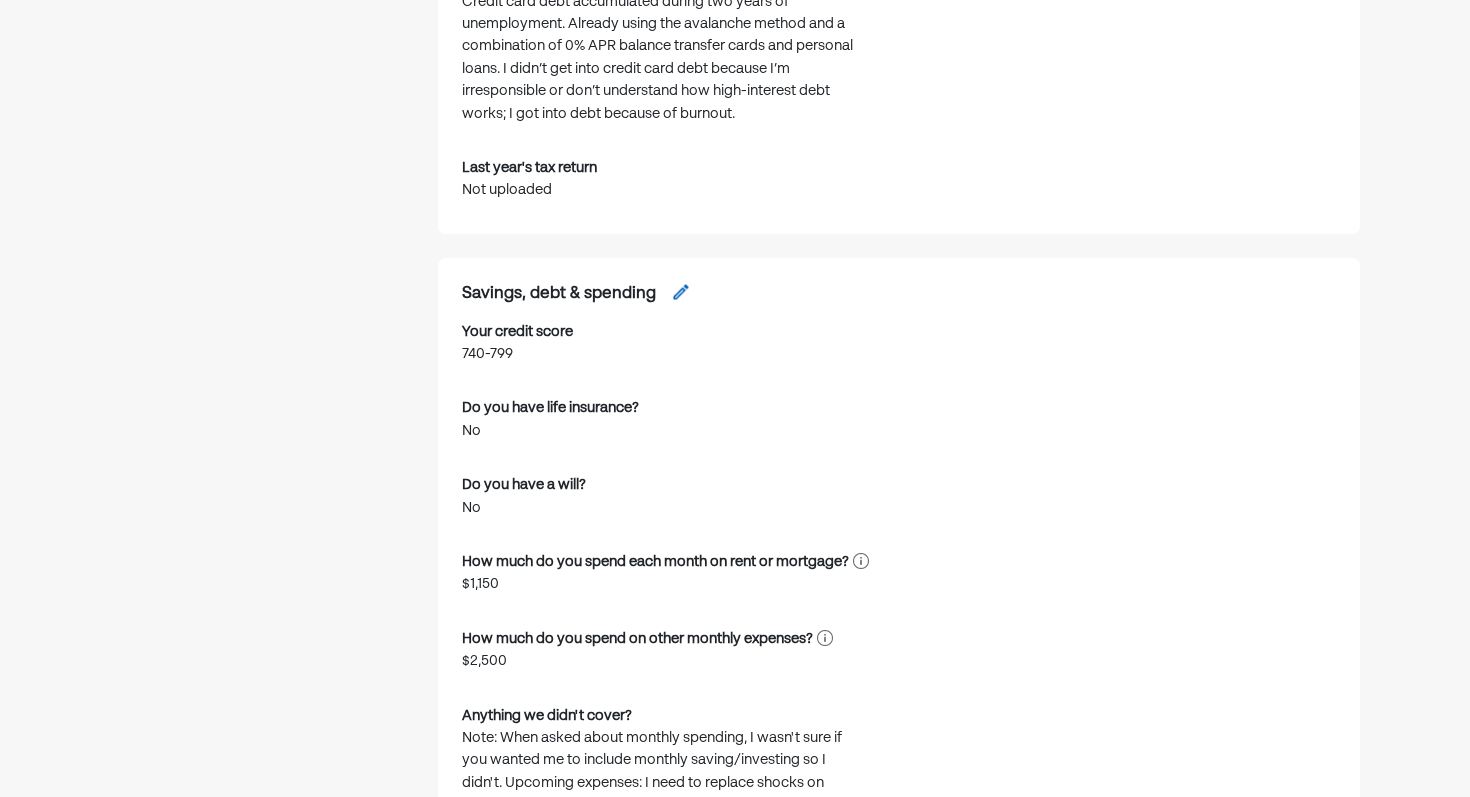 click at bounding box center [681, 292] 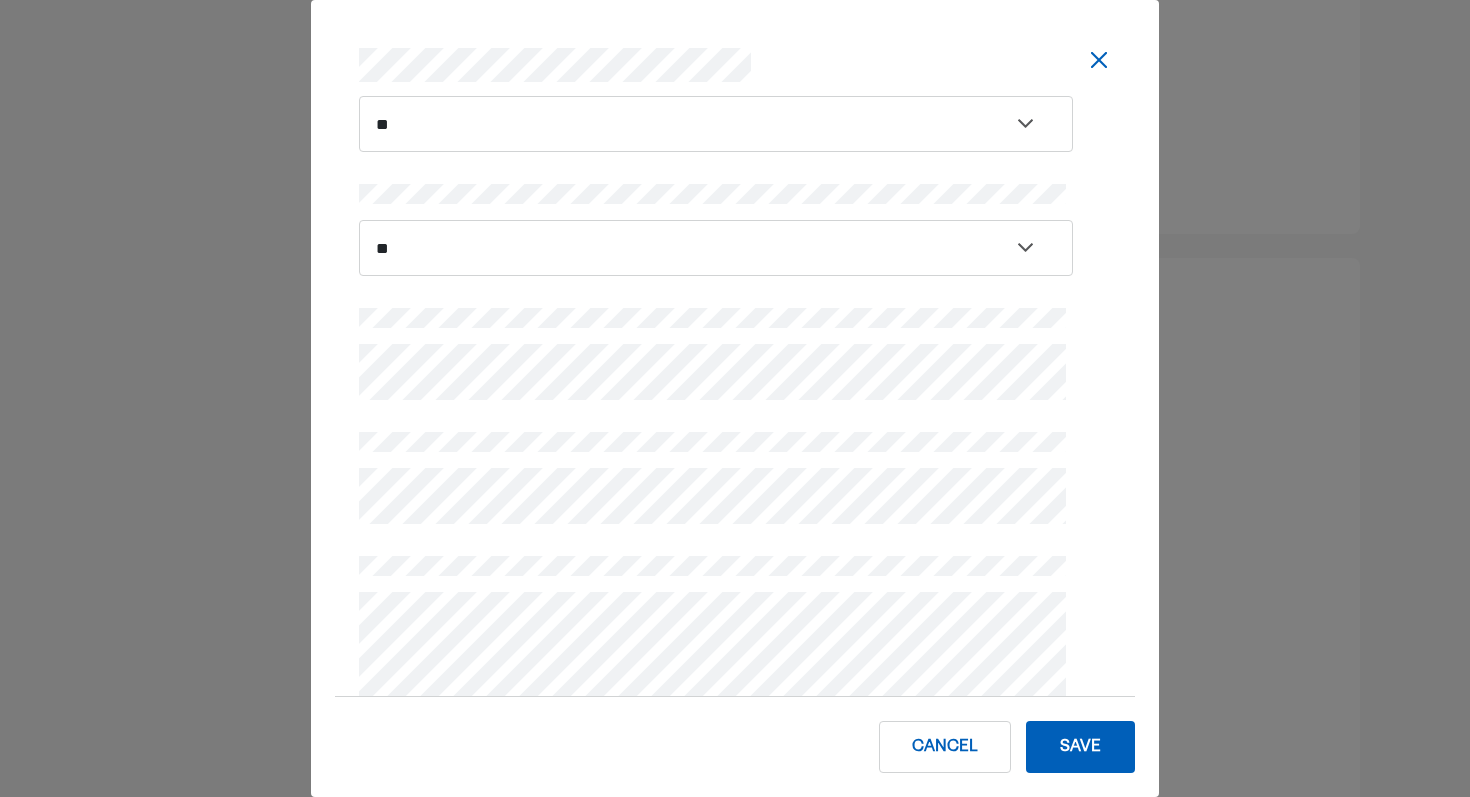 scroll, scrollTop: 249, scrollLeft: 0, axis: vertical 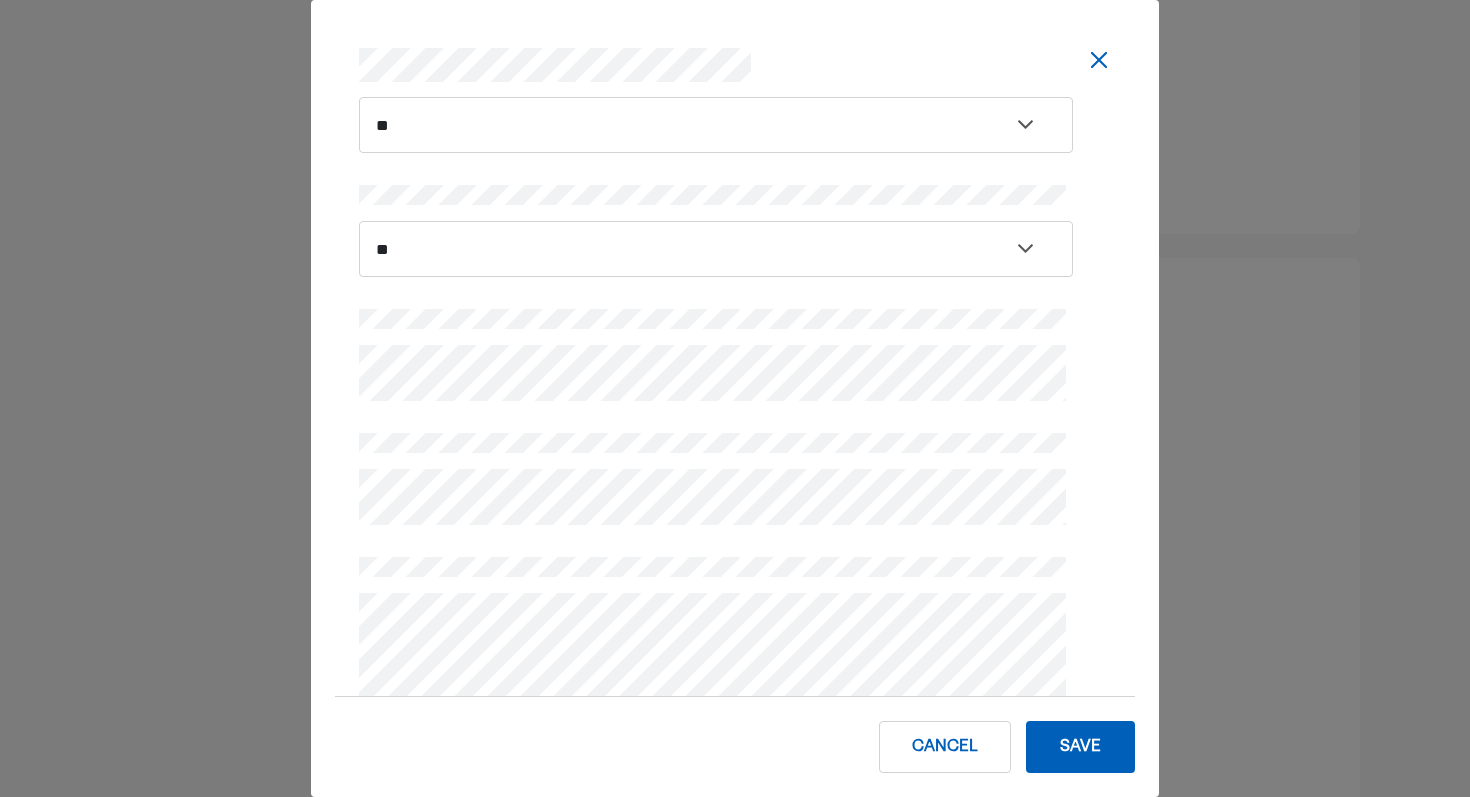 click on "Save" at bounding box center [1080, 747] 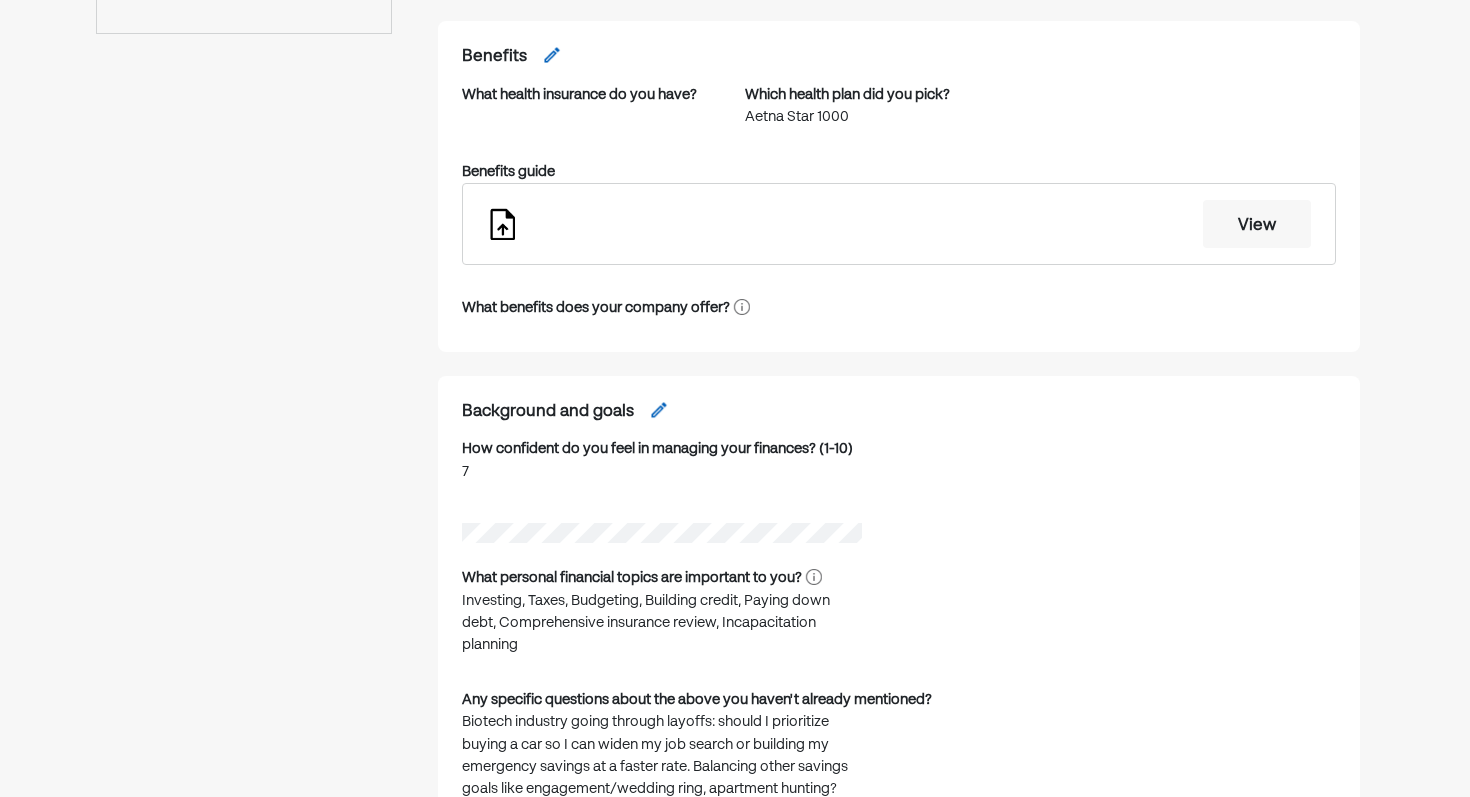 scroll, scrollTop: 0, scrollLeft: 0, axis: both 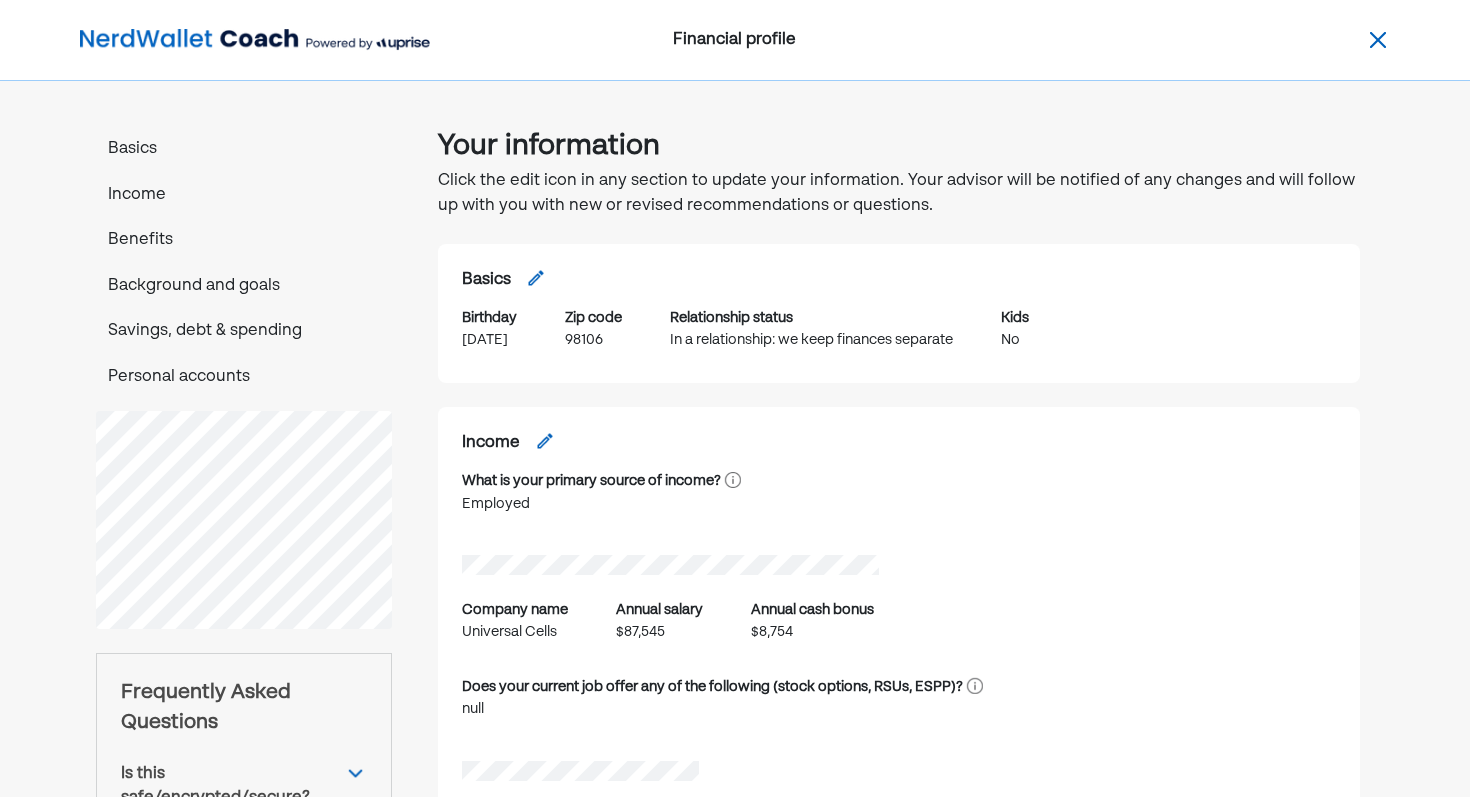 click at bounding box center (1378, 40) 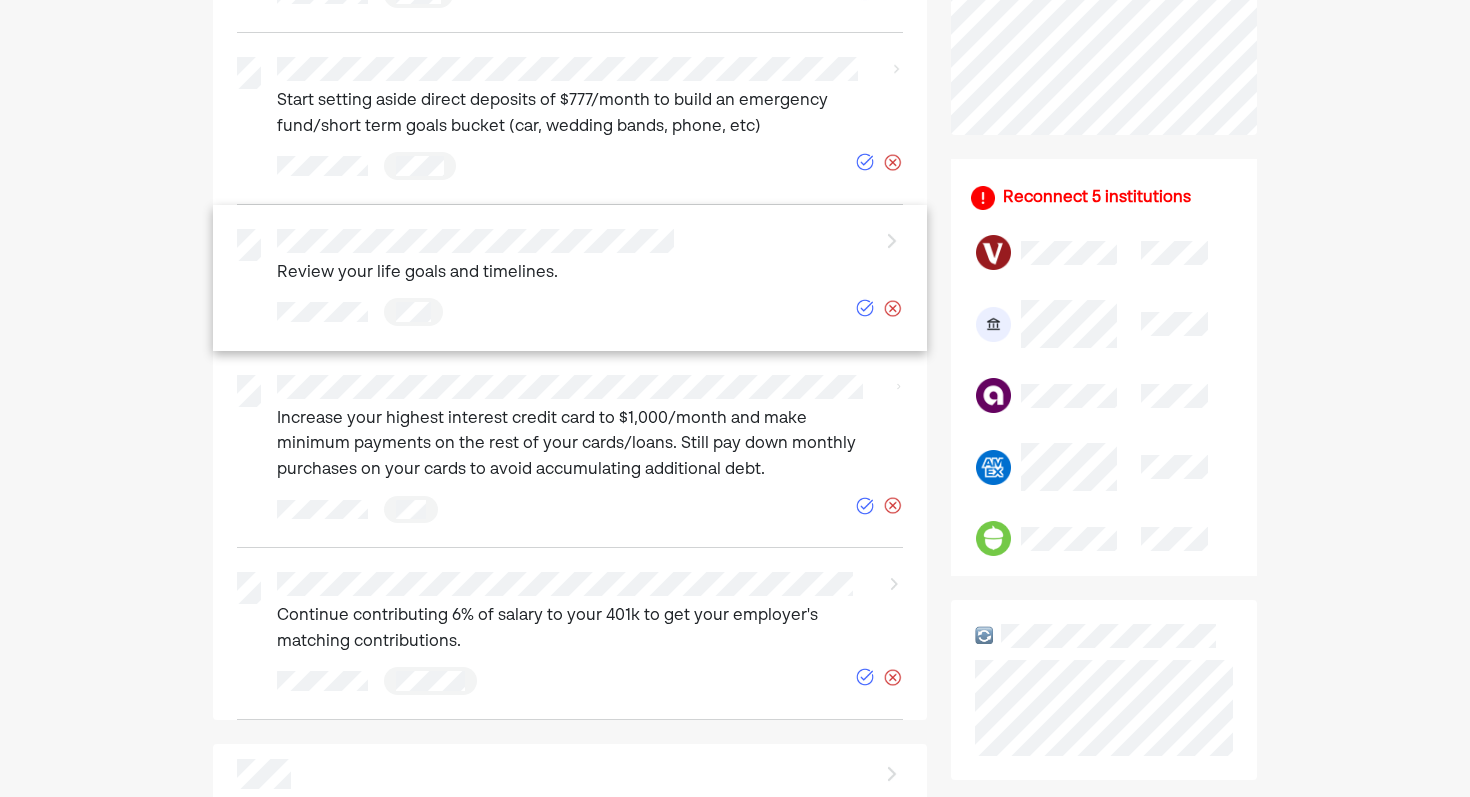 scroll, scrollTop: 957, scrollLeft: 0, axis: vertical 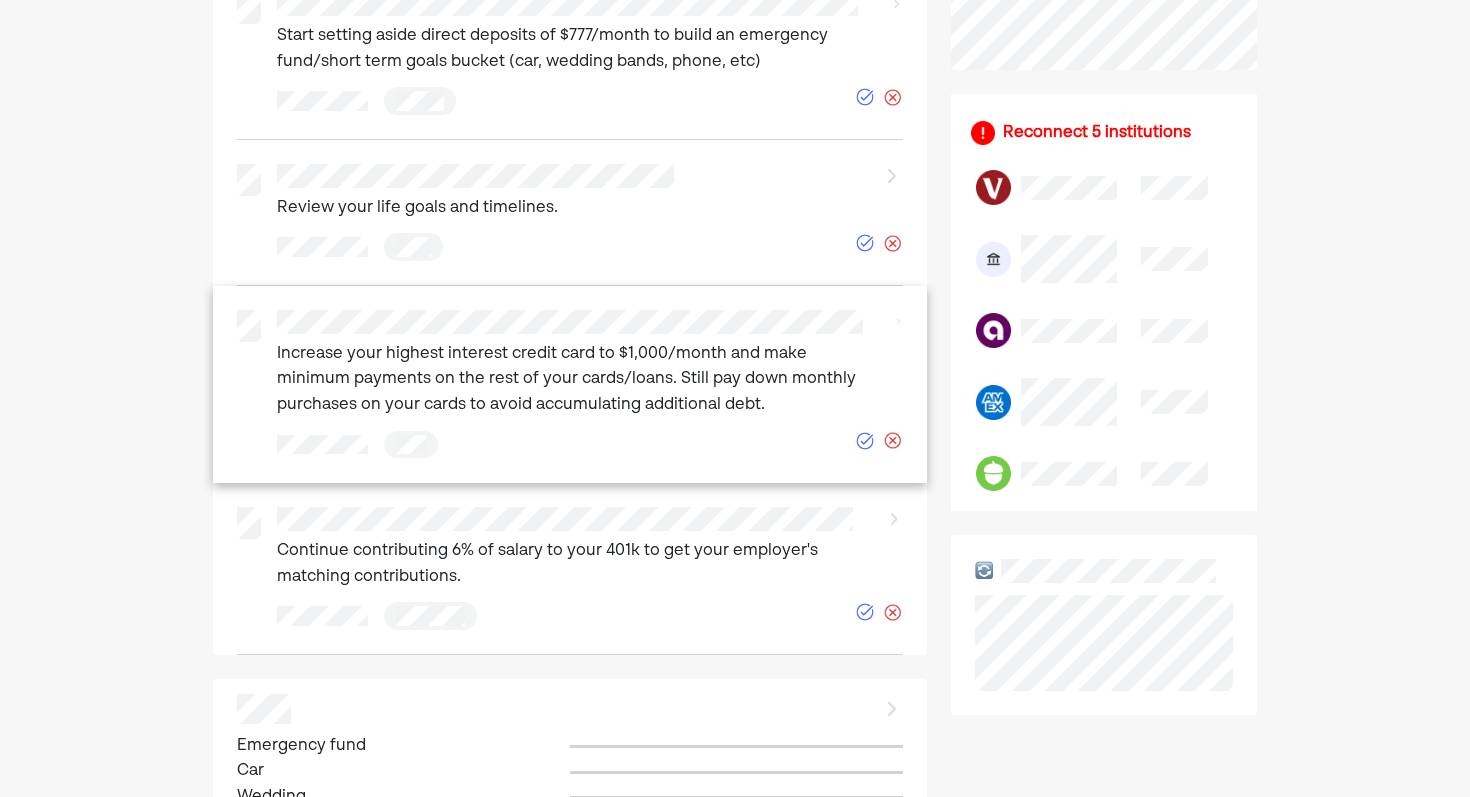 click on "Increase your highest interest credit card to $1,000/month and make minimum payments on the rest of your cards/loans. Still pay down monthly purchases on your cards to avoid accumulating additional debt." at bounding box center (577, 380) 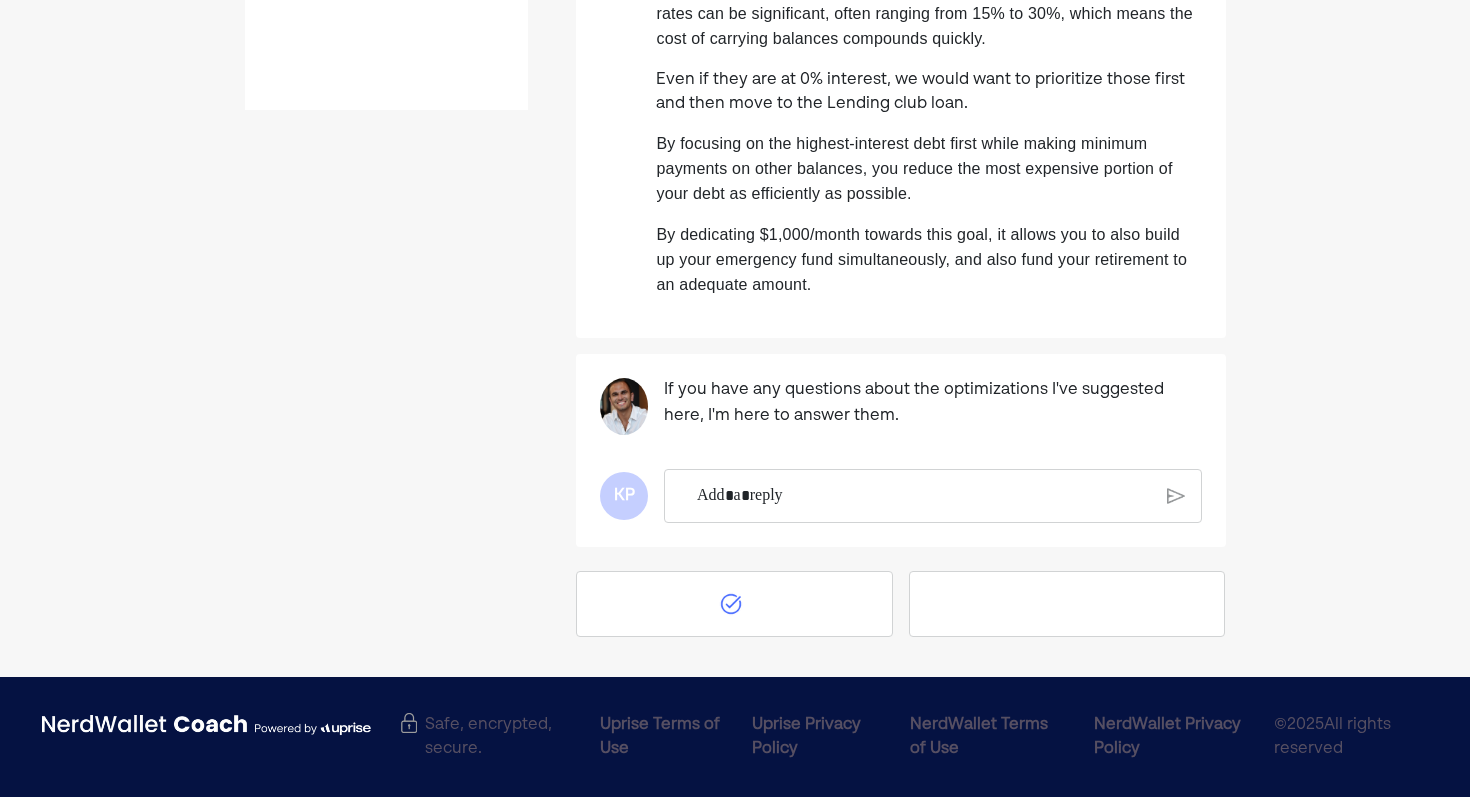 scroll, scrollTop: 0, scrollLeft: 0, axis: both 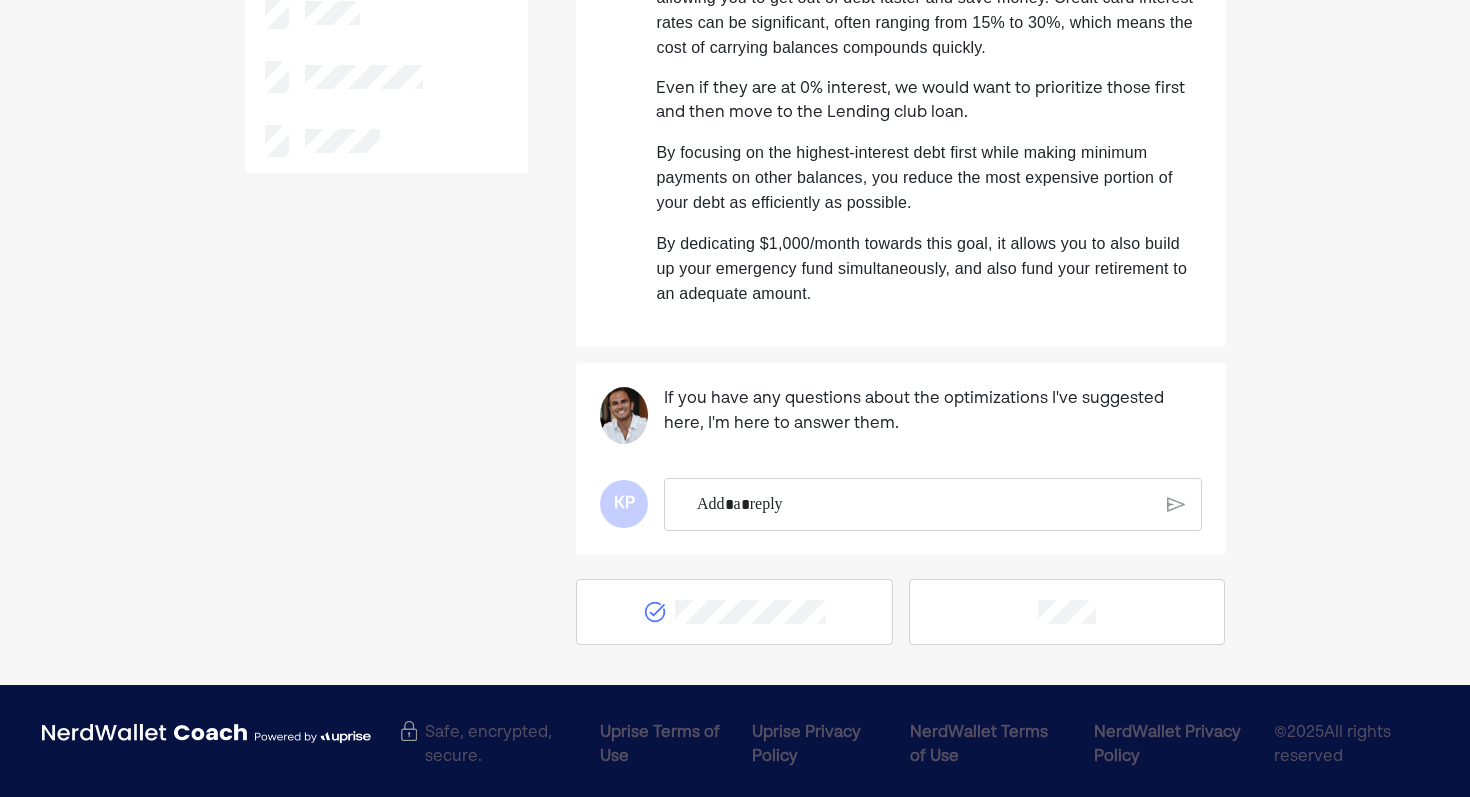 click at bounding box center (924, 505) 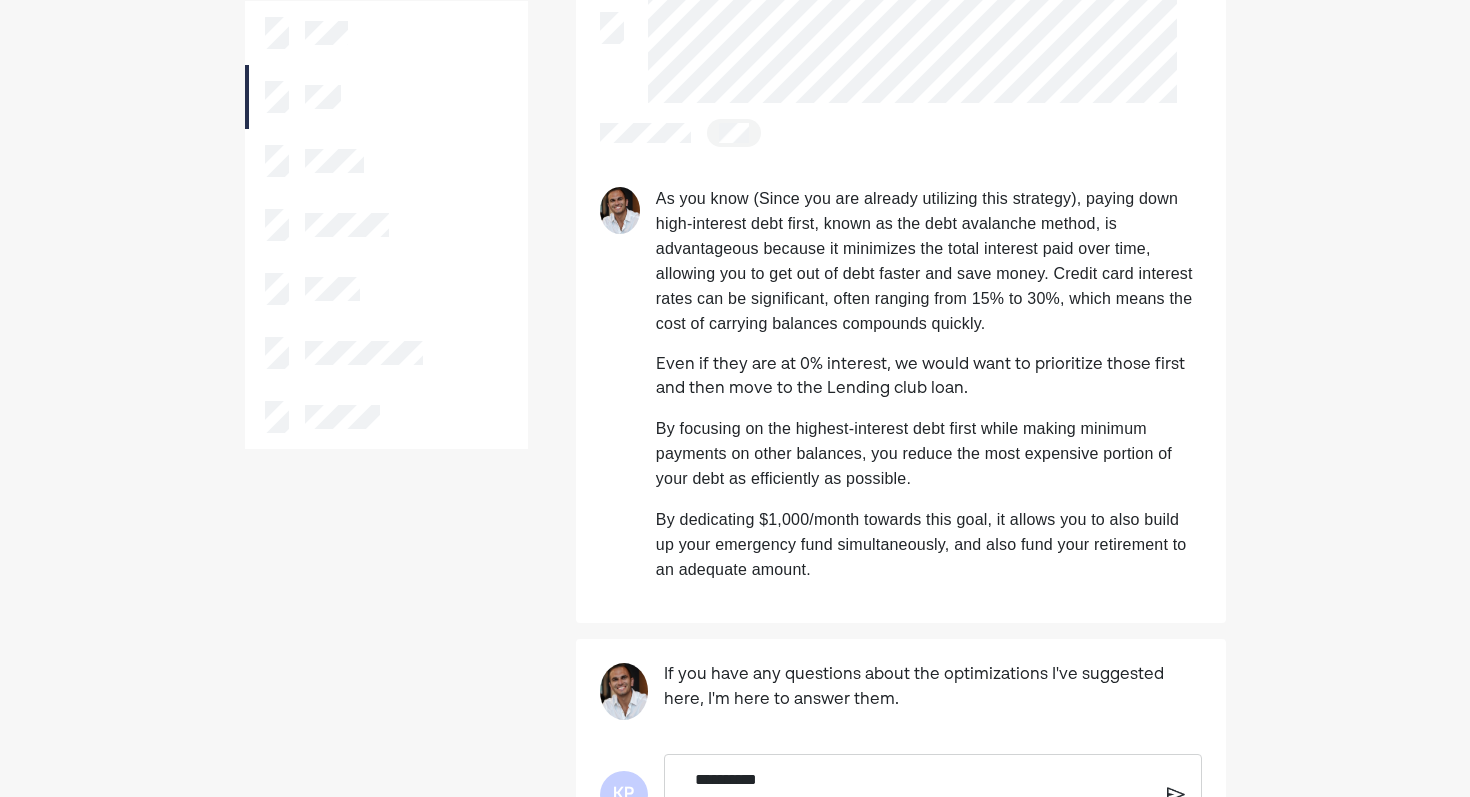 scroll, scrollTop: 33, scrollLeft: 0, axis: vertical 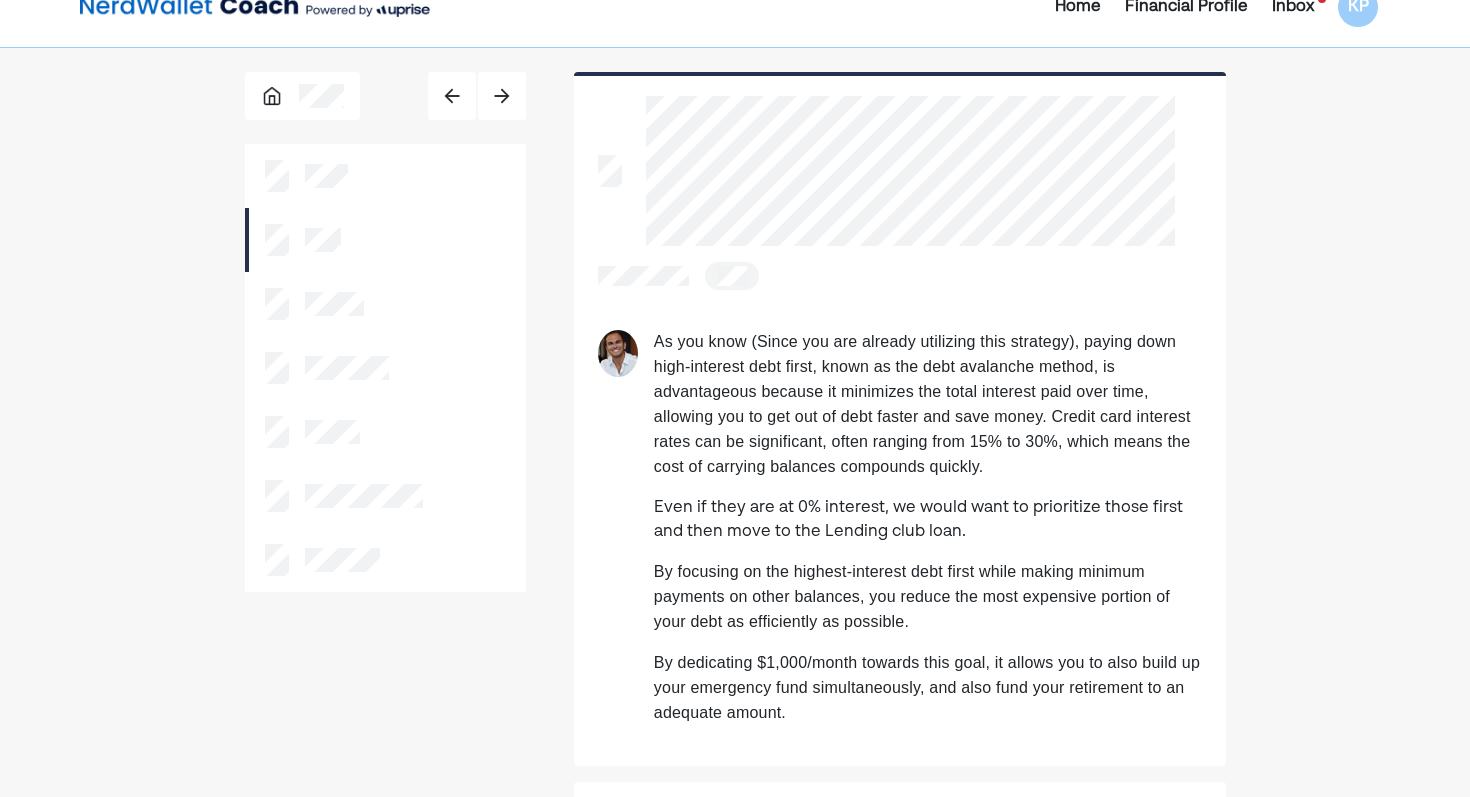 click at bounding box center [618, 354] 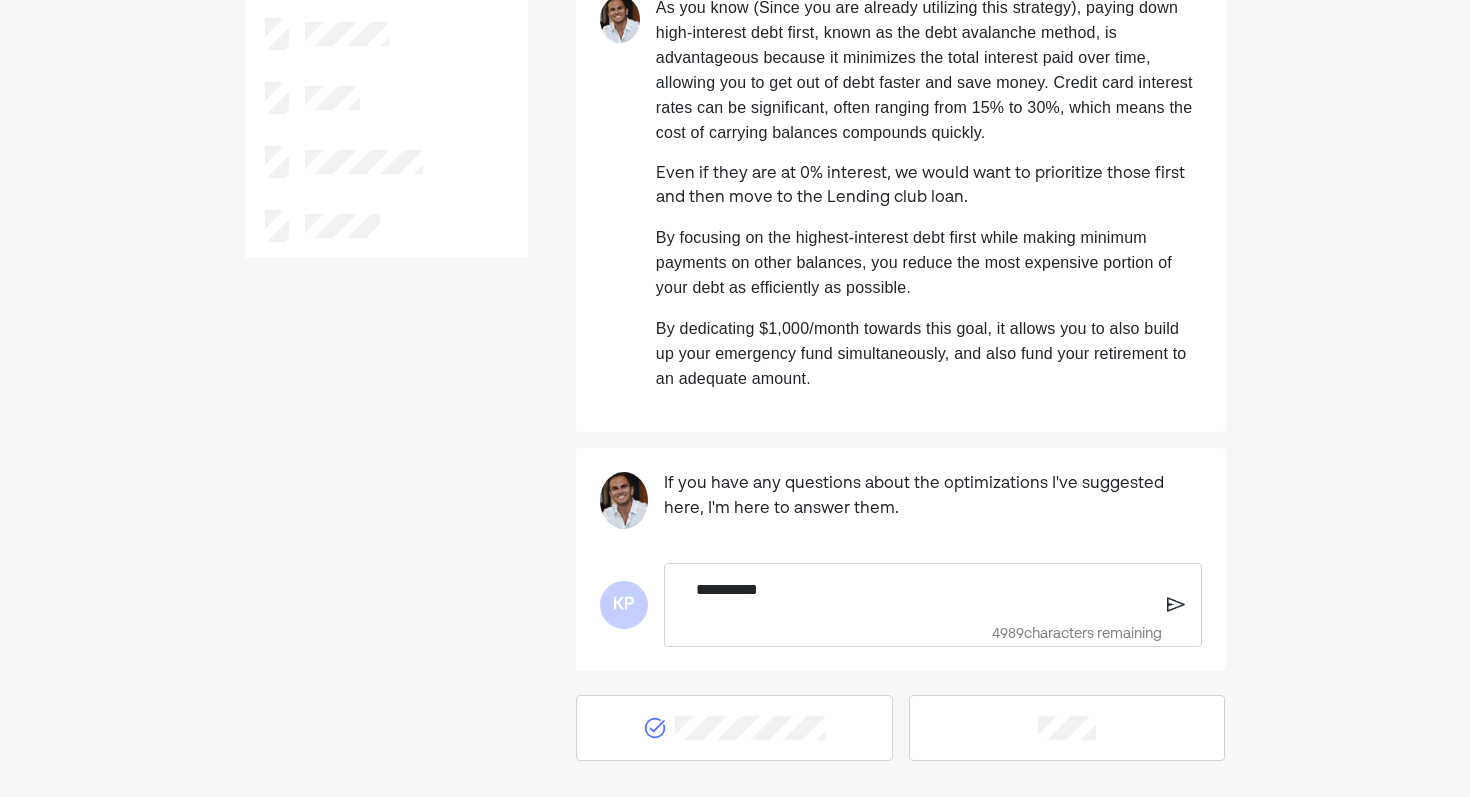 scroll, scrollTop: 484, scrollLeft: 0, axis: vertical 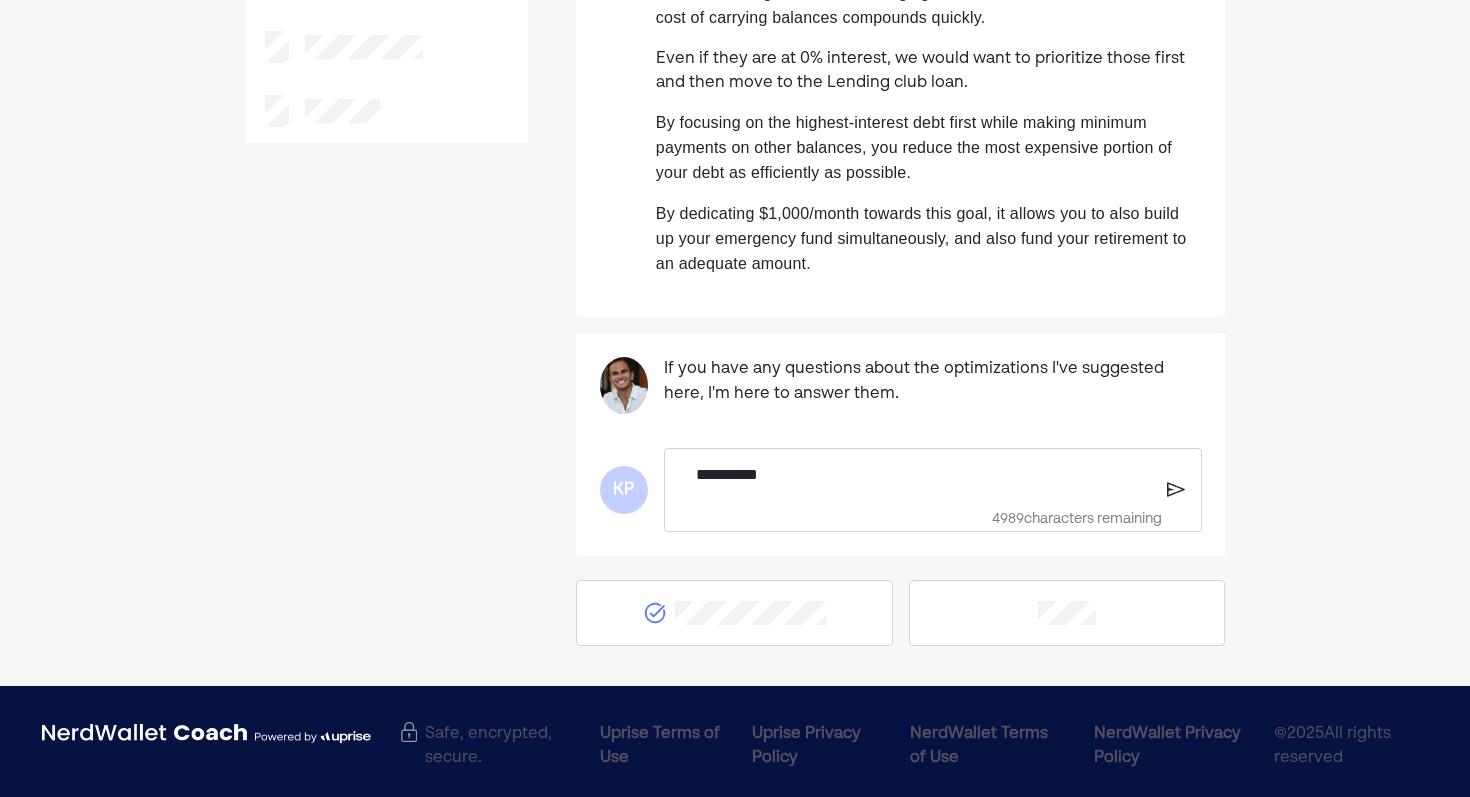 click on "**********" at bounding box center (923, 475) 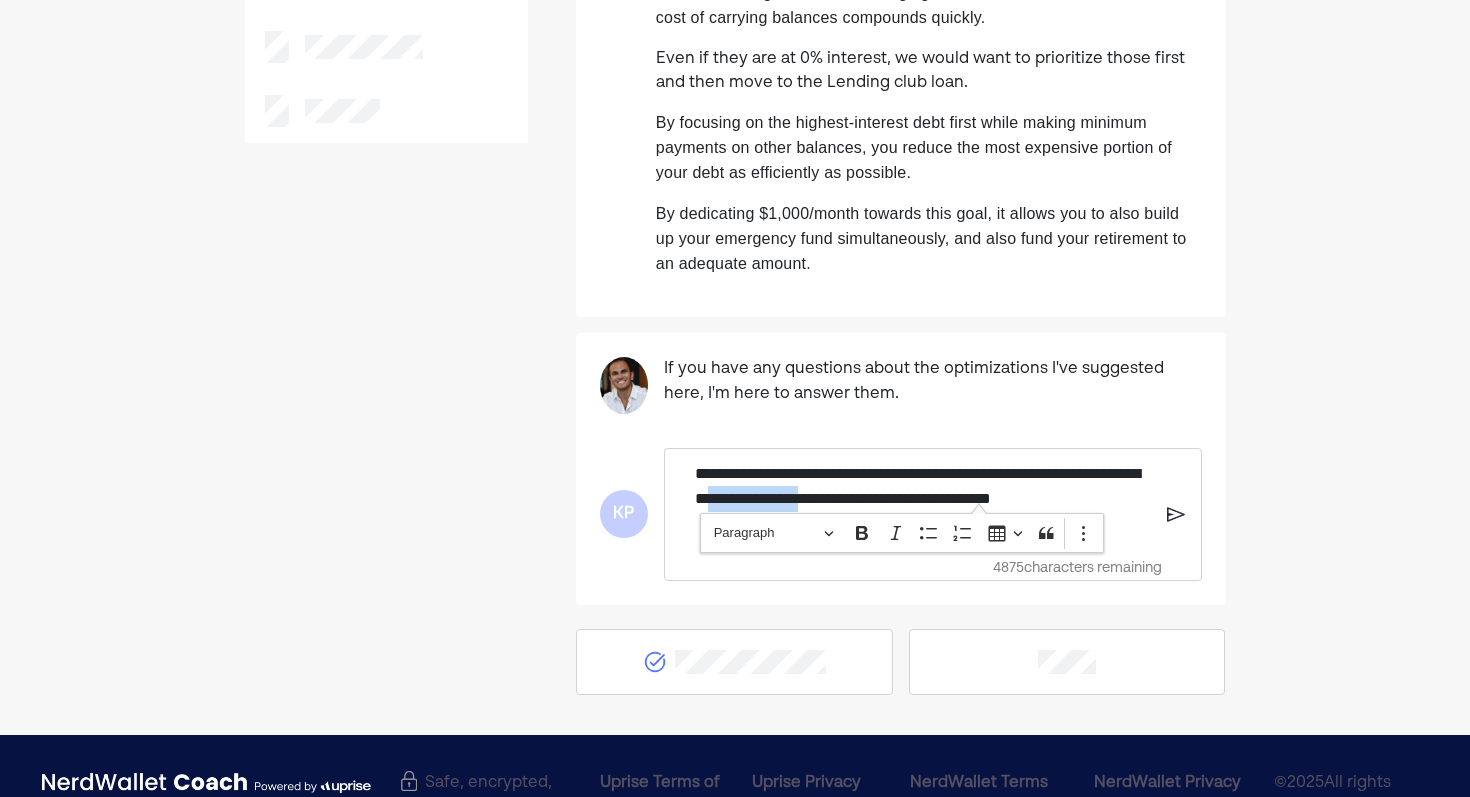 drag, startPoint x: 869, startPoint y: 495, endPoint x: 977, endPoint y: 496, distance: 108.00463 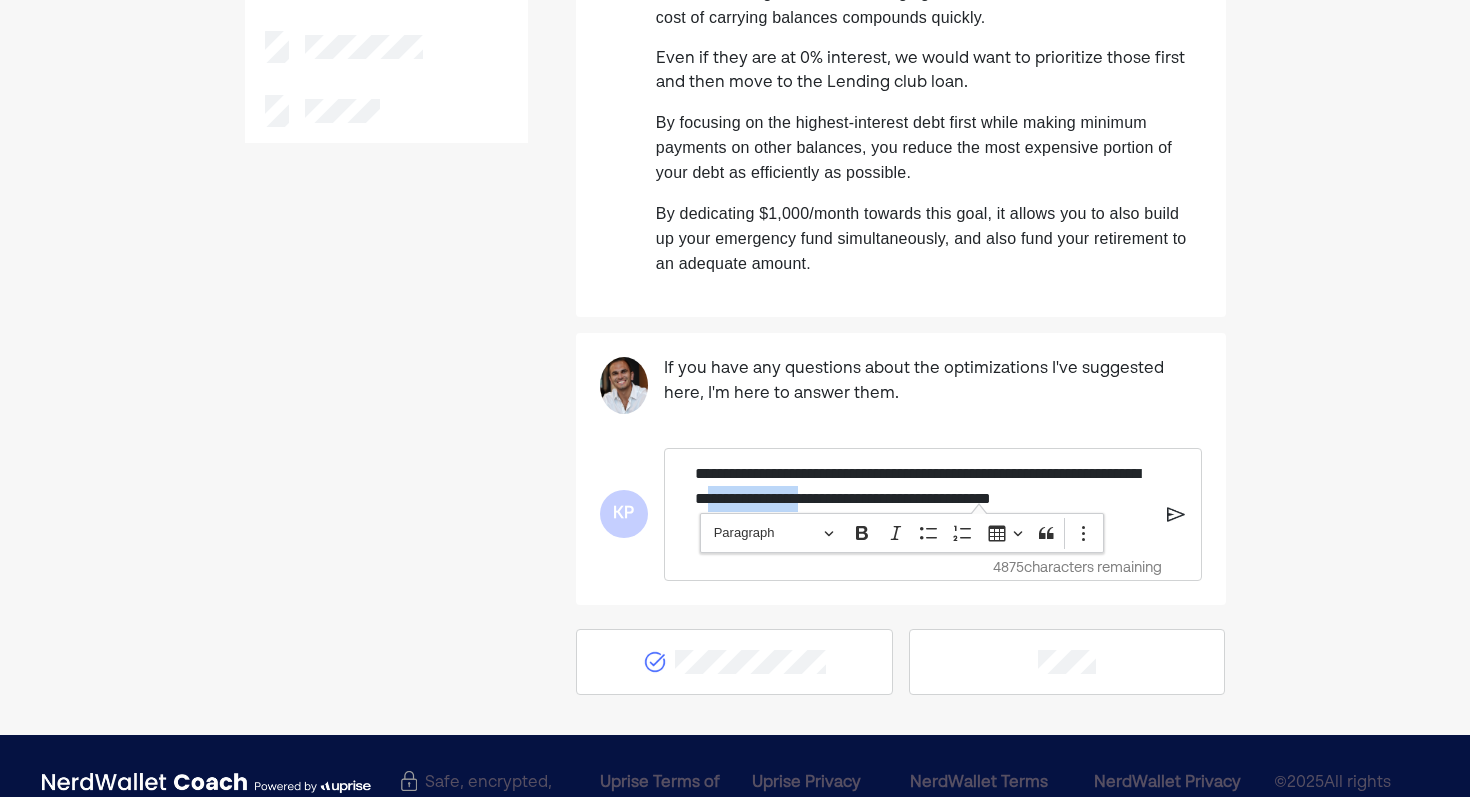 click on "**********" at bounding box center [923, 499] 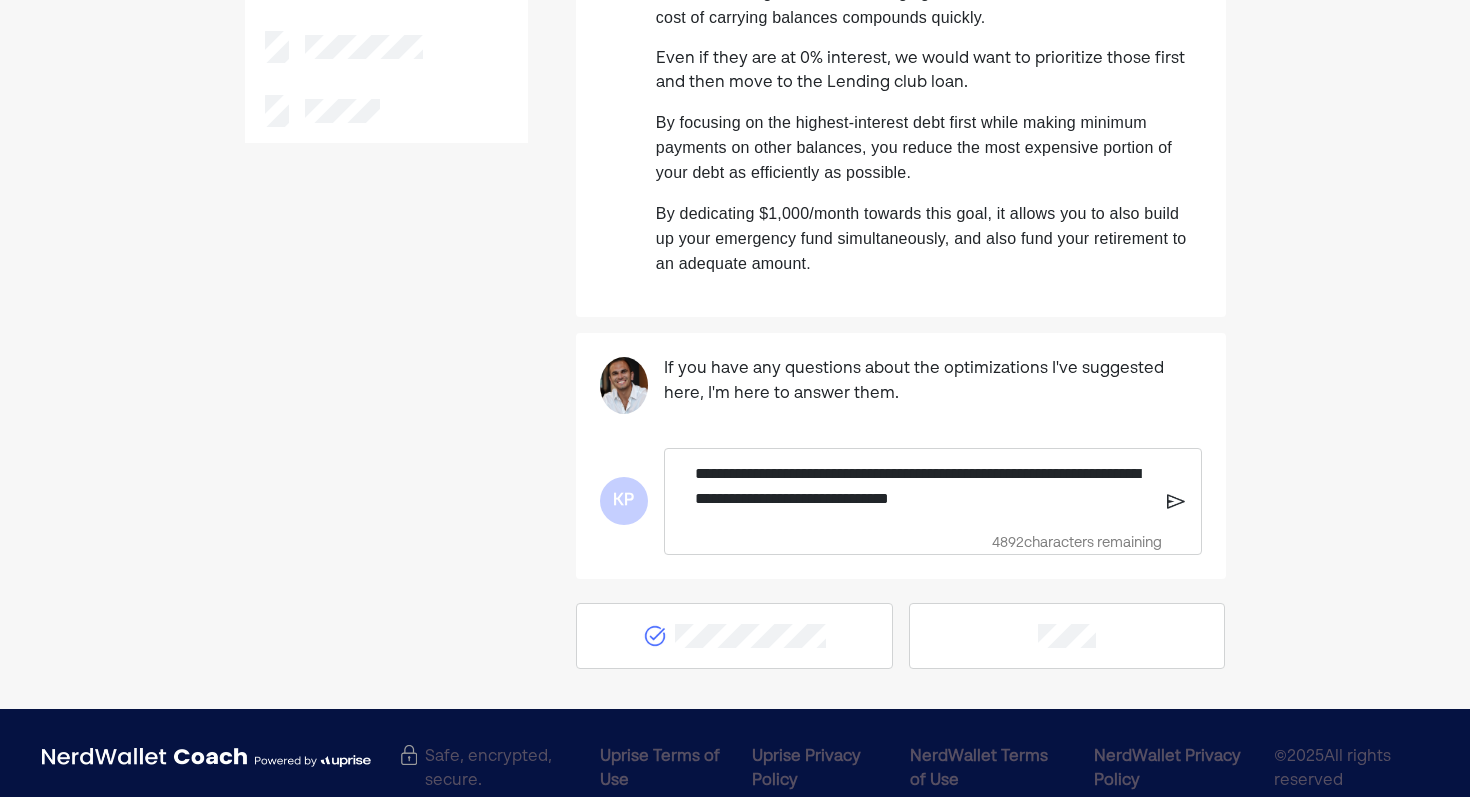 click on "**********" at bounding box center [923, 486] 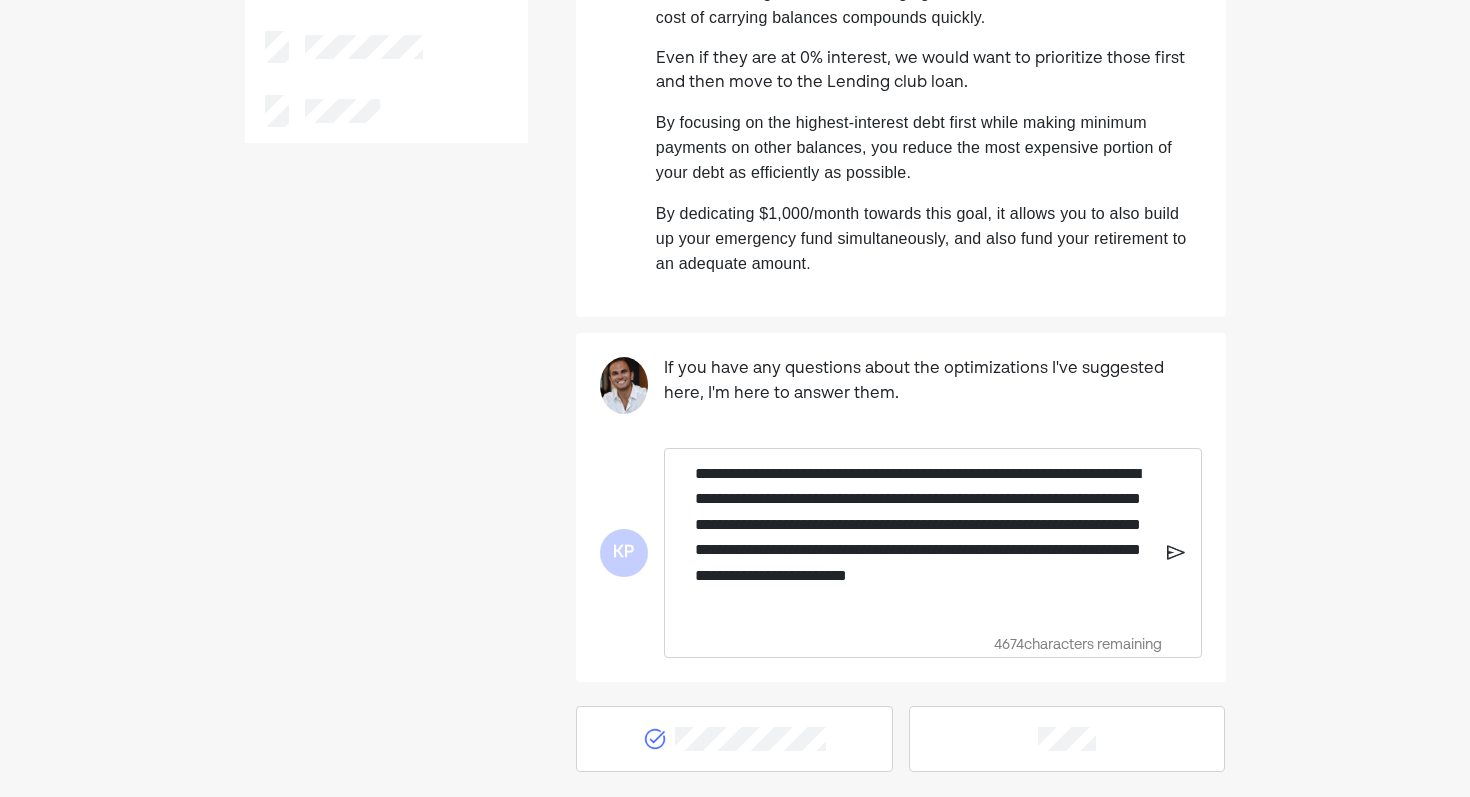 click on "**********" at bounding box center (923, 538) 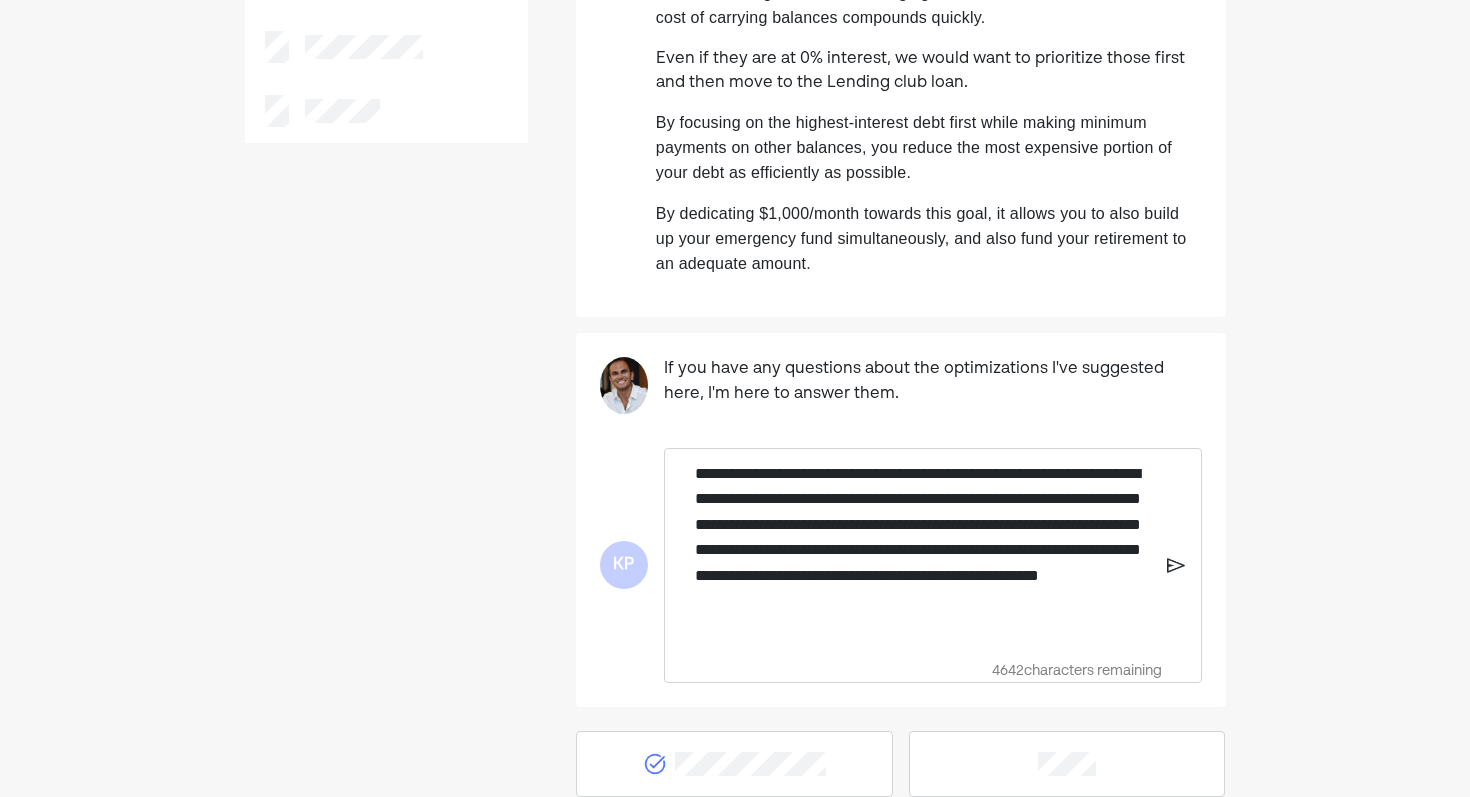 click on "**********" at bounding box center (923, 550) 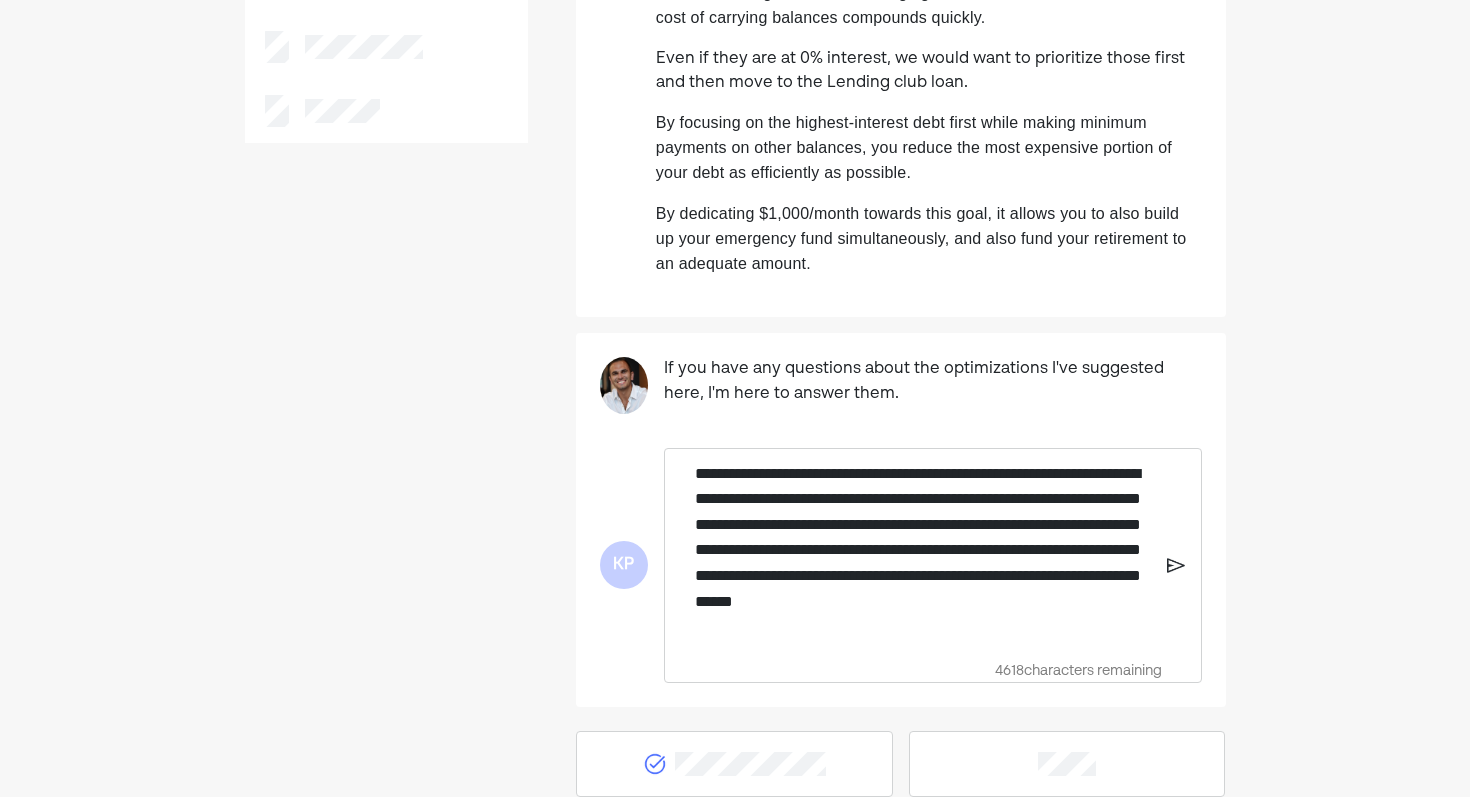 click on "**********" at bounding box center [923, 550] 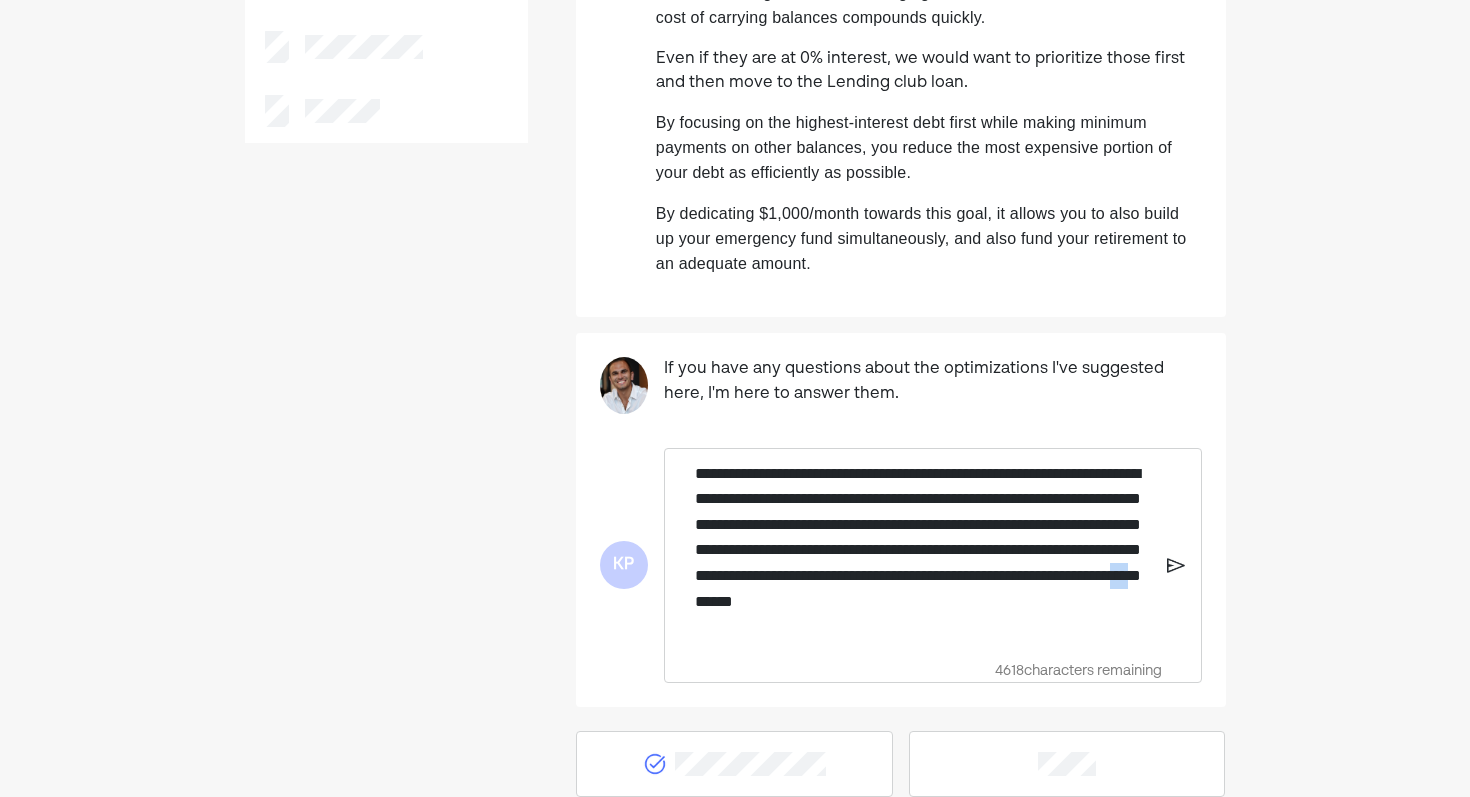 click on "**********" at bounding box center [923, 550] 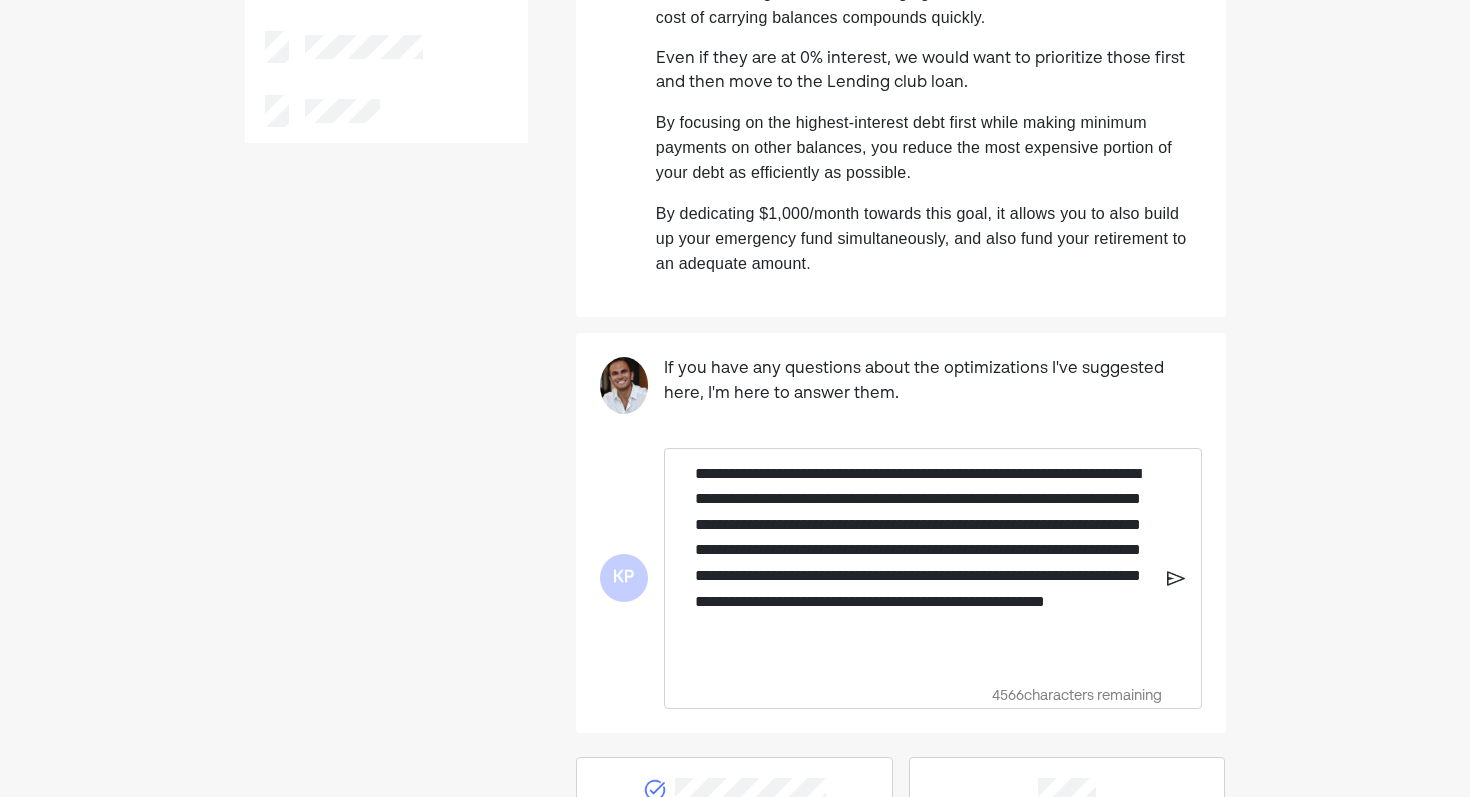 click on "**********" at bounding box center [923, 563] 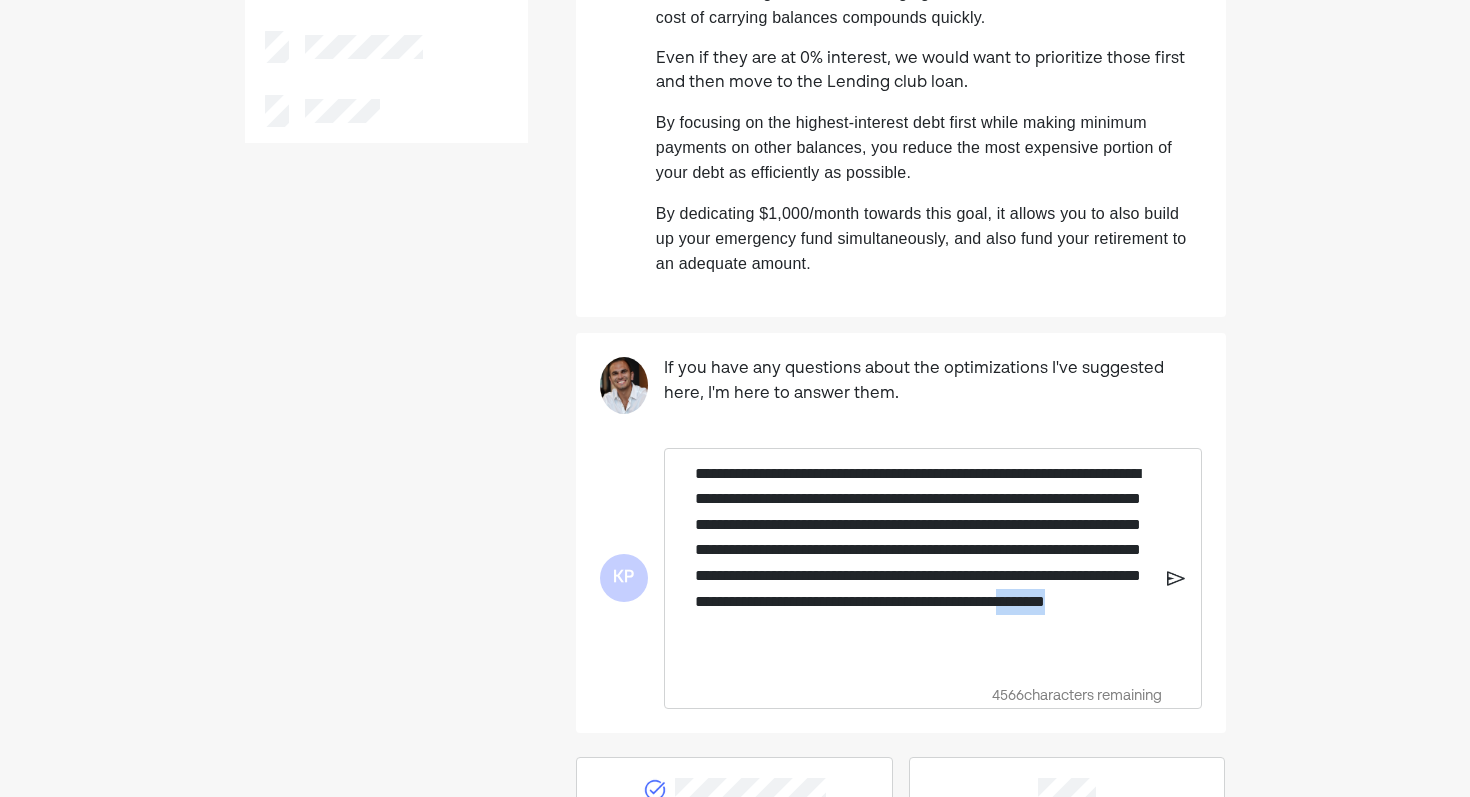 click on "**********" at bounding box center (923, 563) 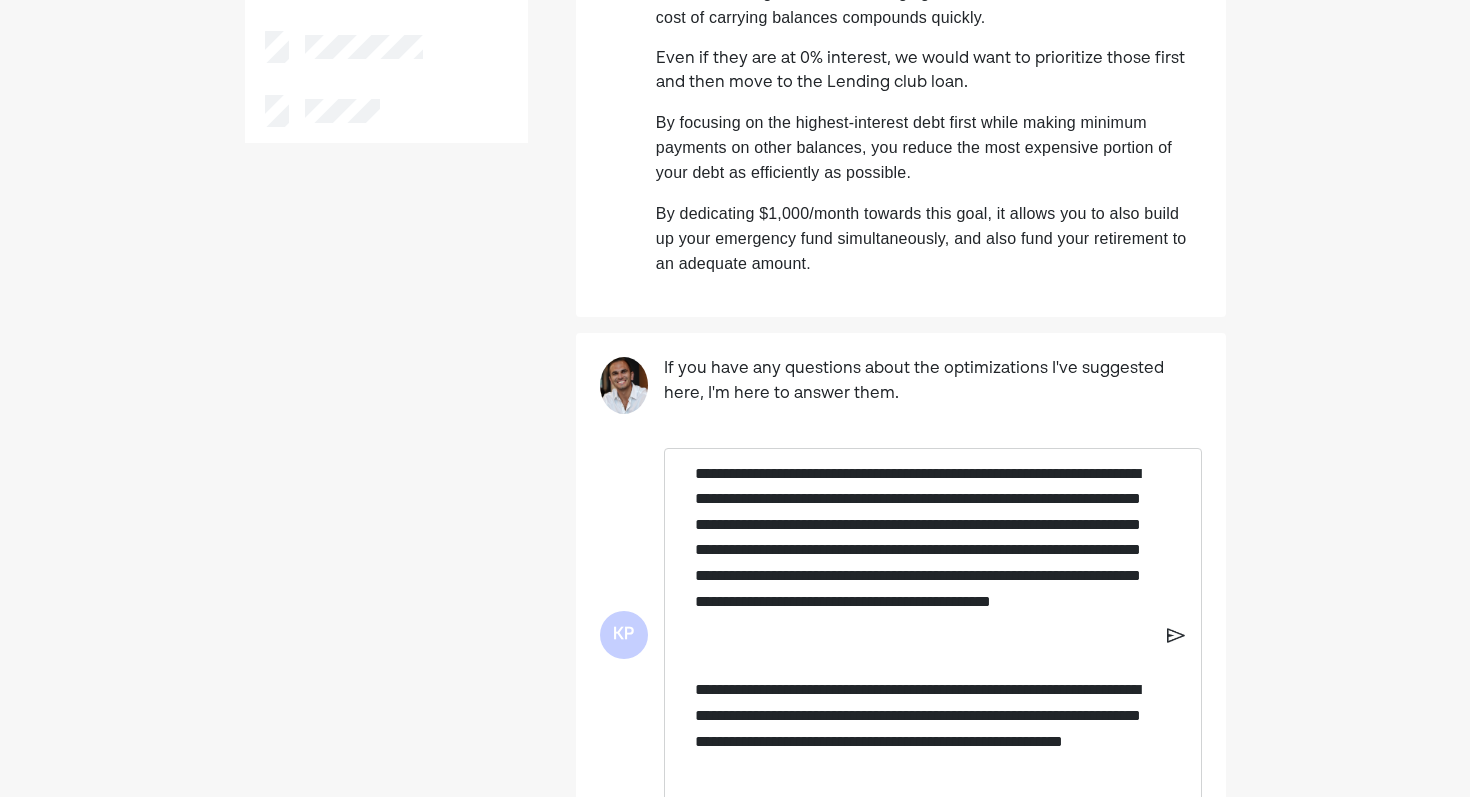 click on "**********" at bounding box center (923, 728) 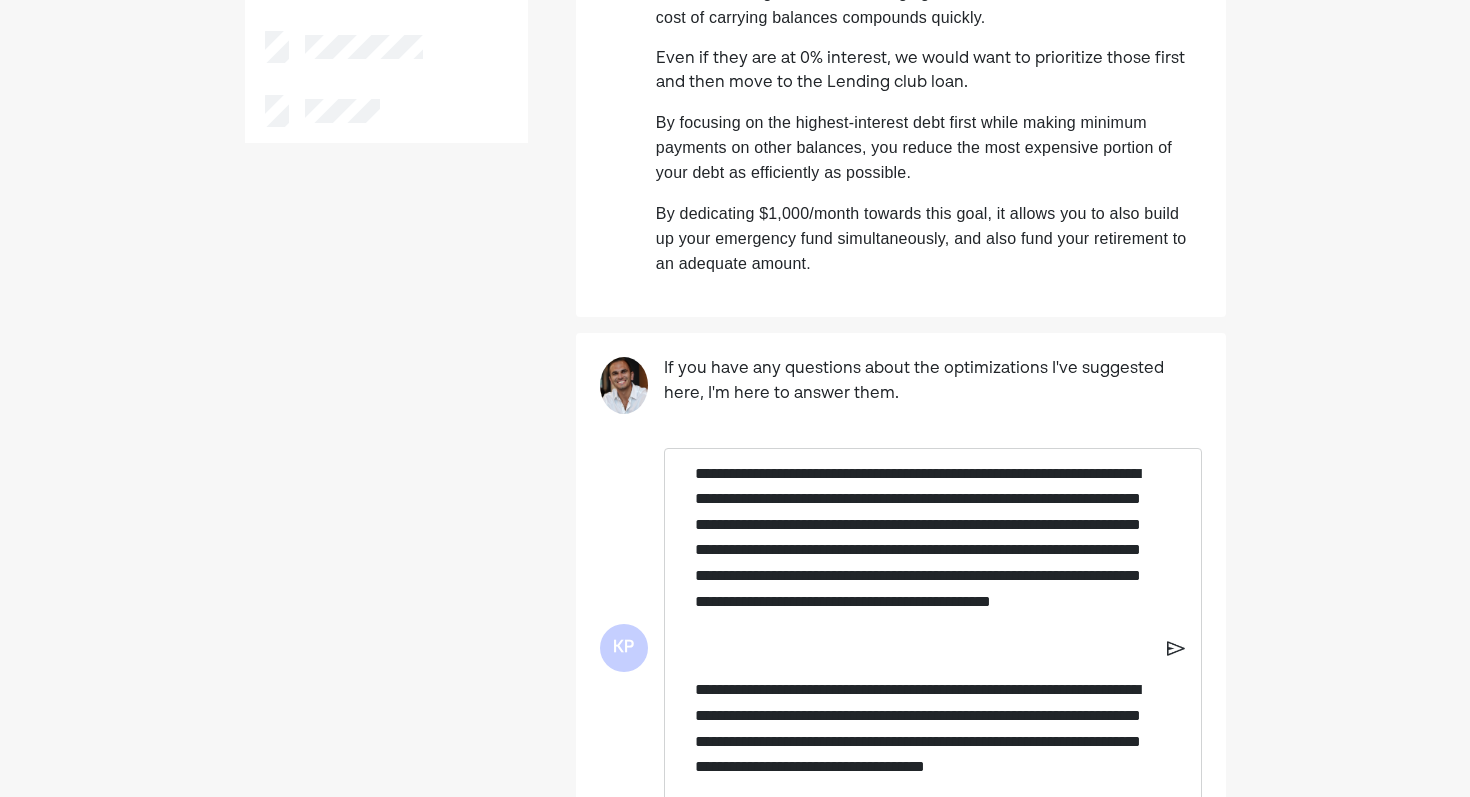 click on "**********" at bounding box center [923, 741] 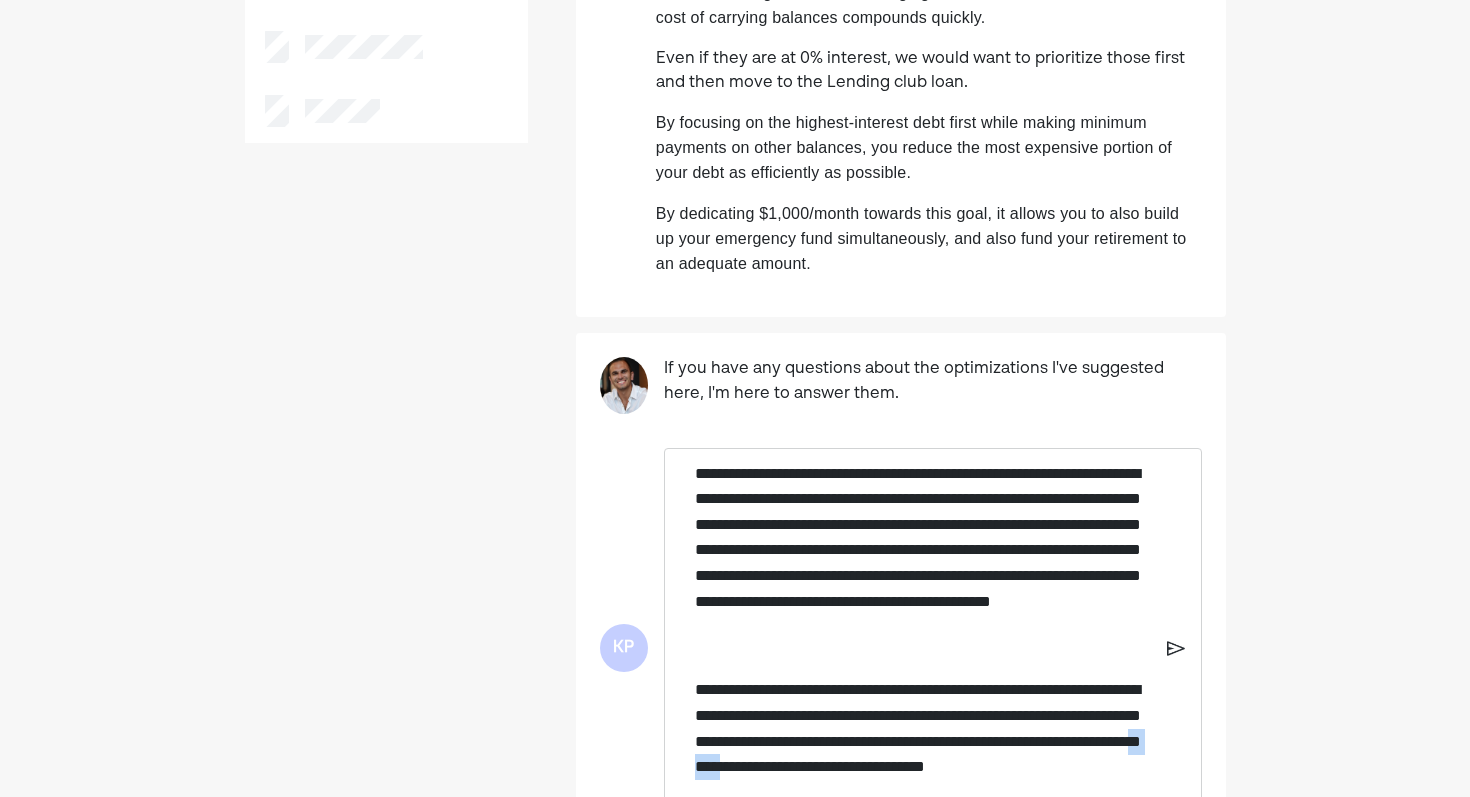 click on "**********" at bounding box center (923, 741) 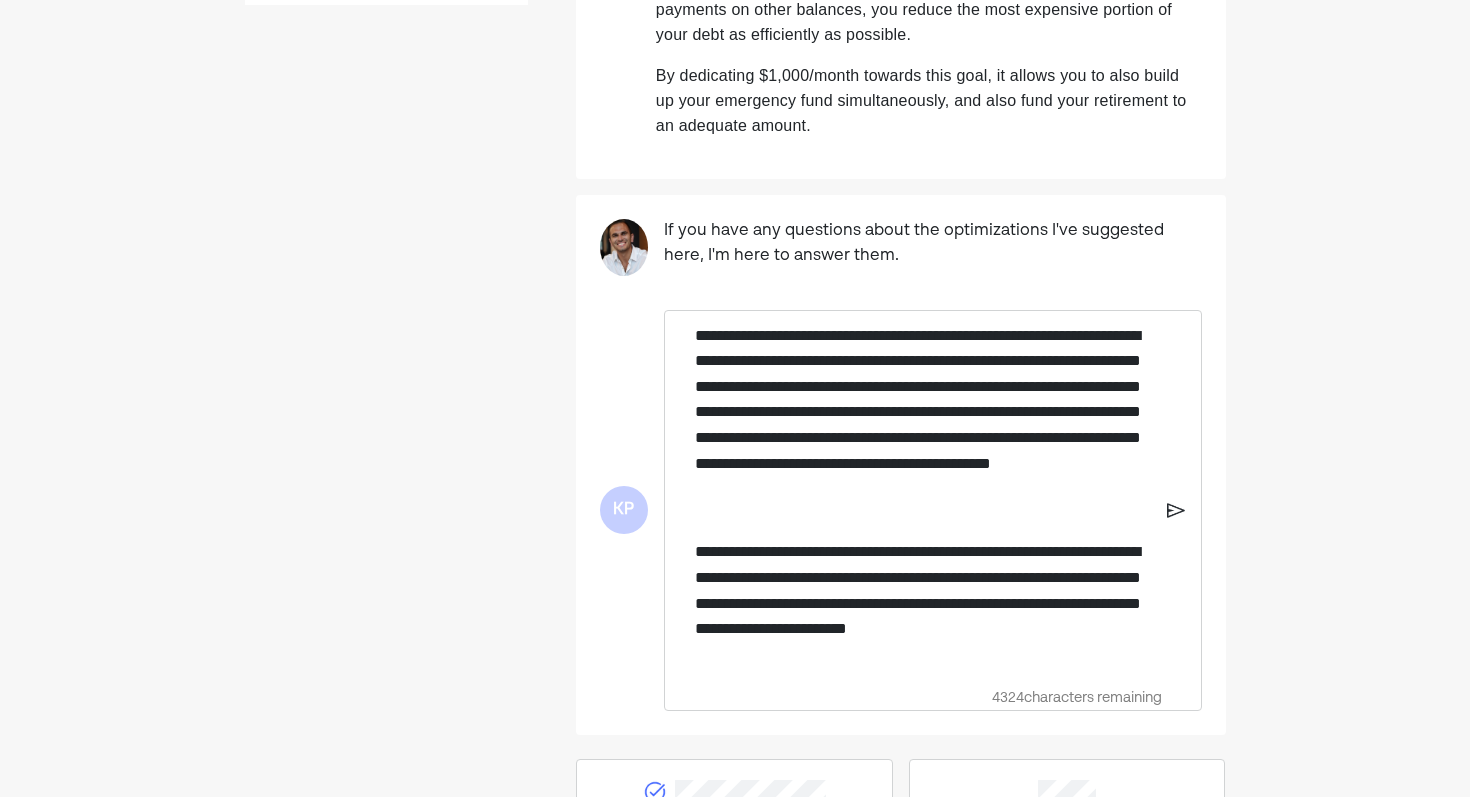 scroll, scrollTop: 623, scrollLeft: 0, axis: vertical 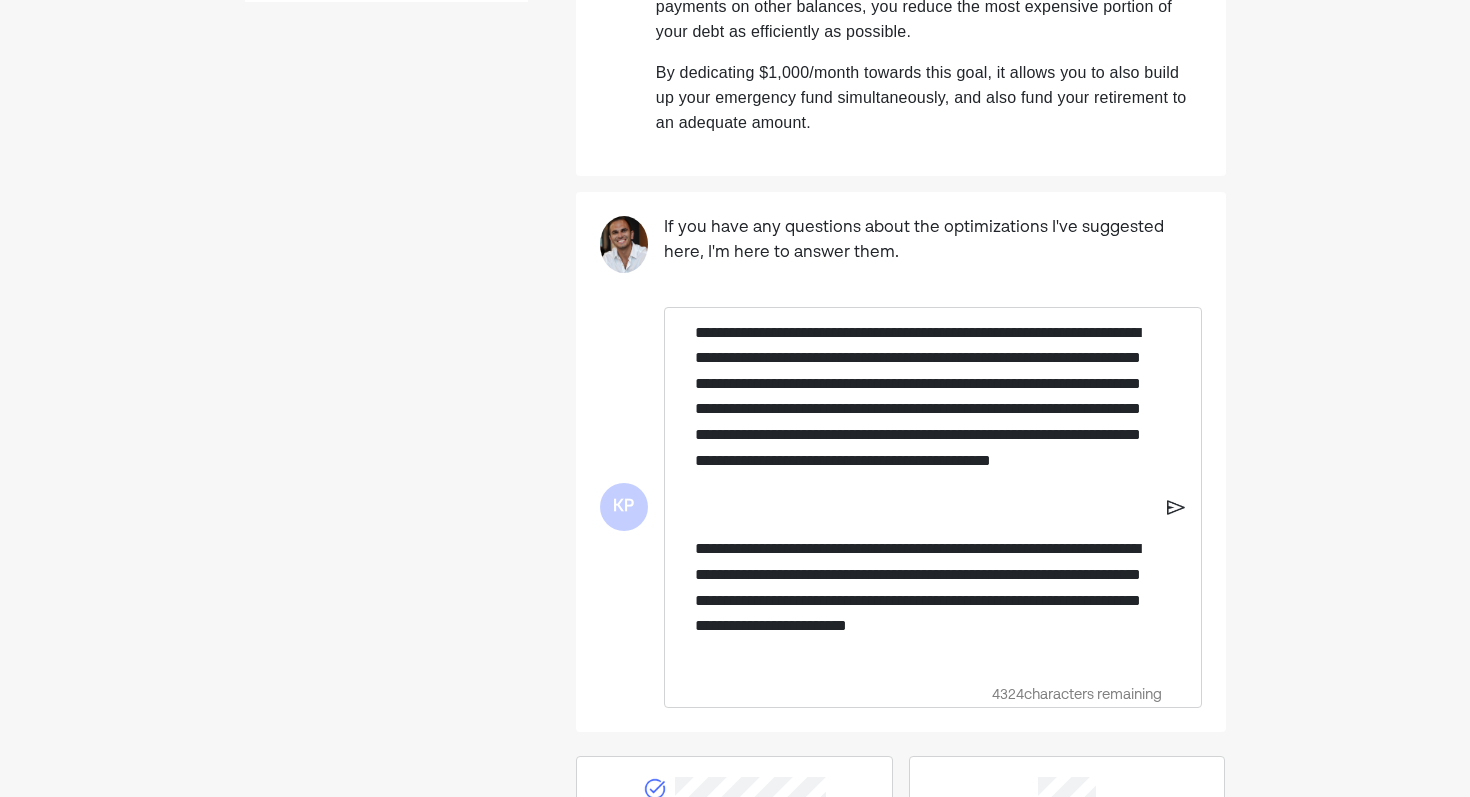click on "**********" at bounding box center [923, 600] 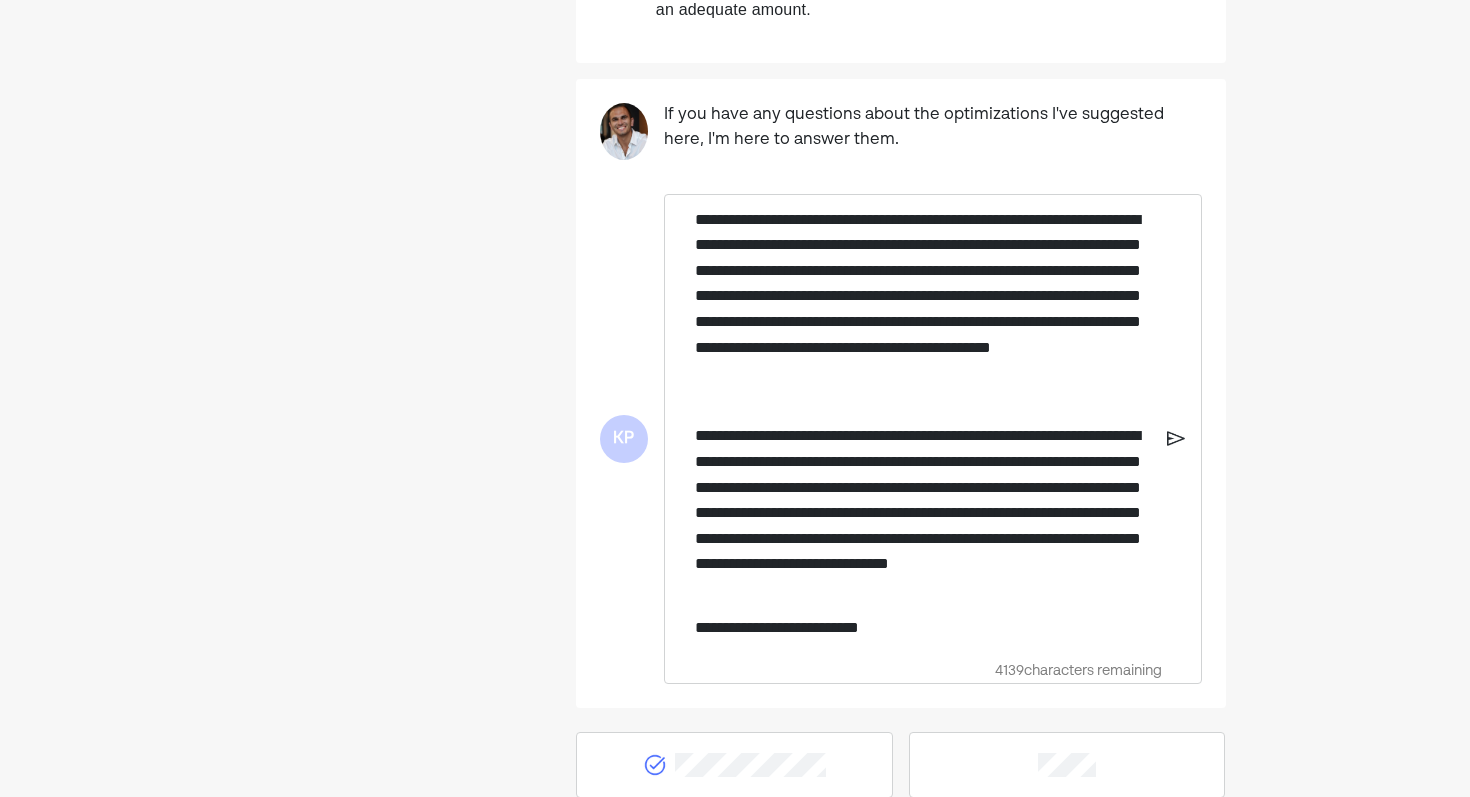 scroll, scrollTop: 751, scrollLeft: 0, axis: vertical 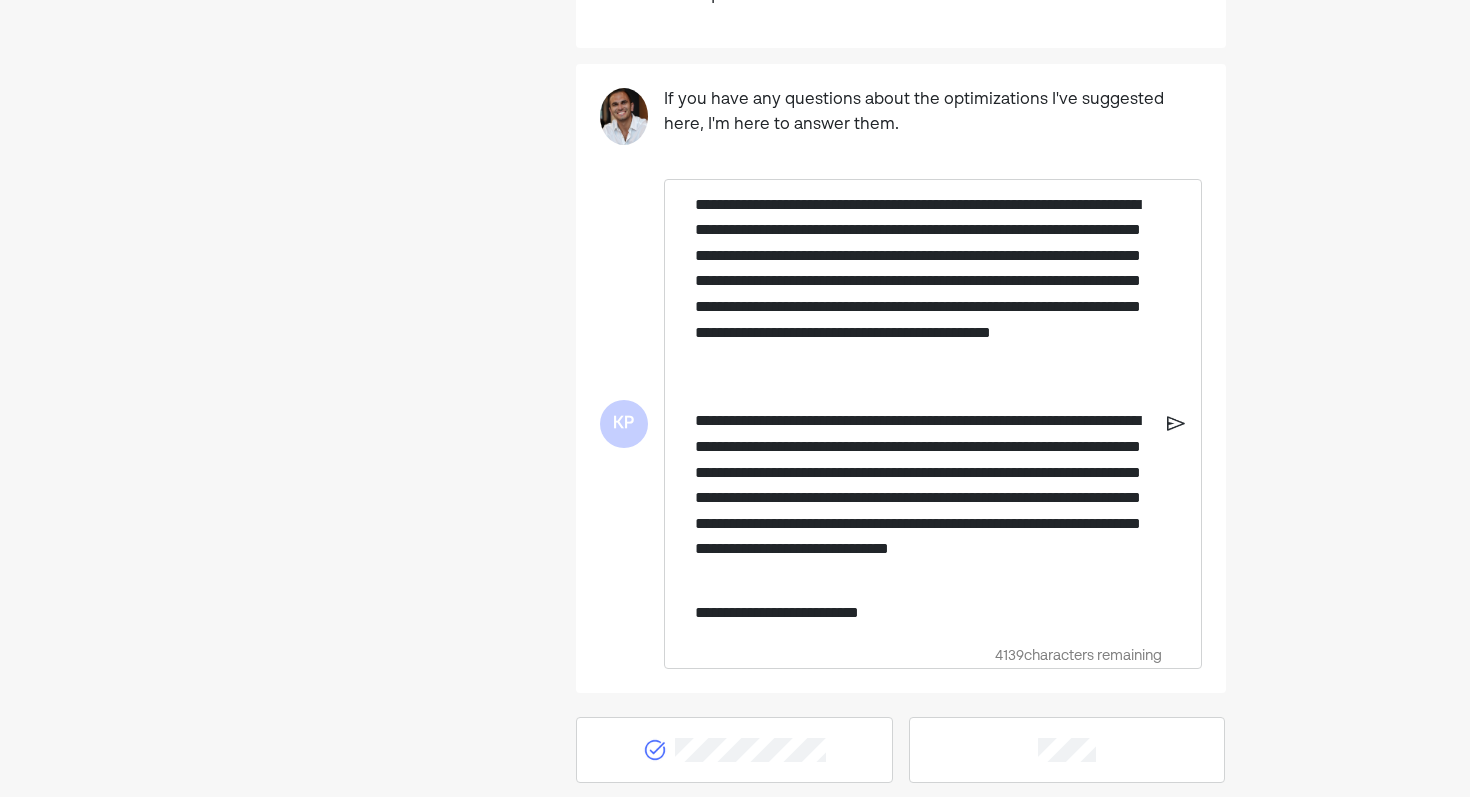 click on "**********" at bounding box center [923, 294] 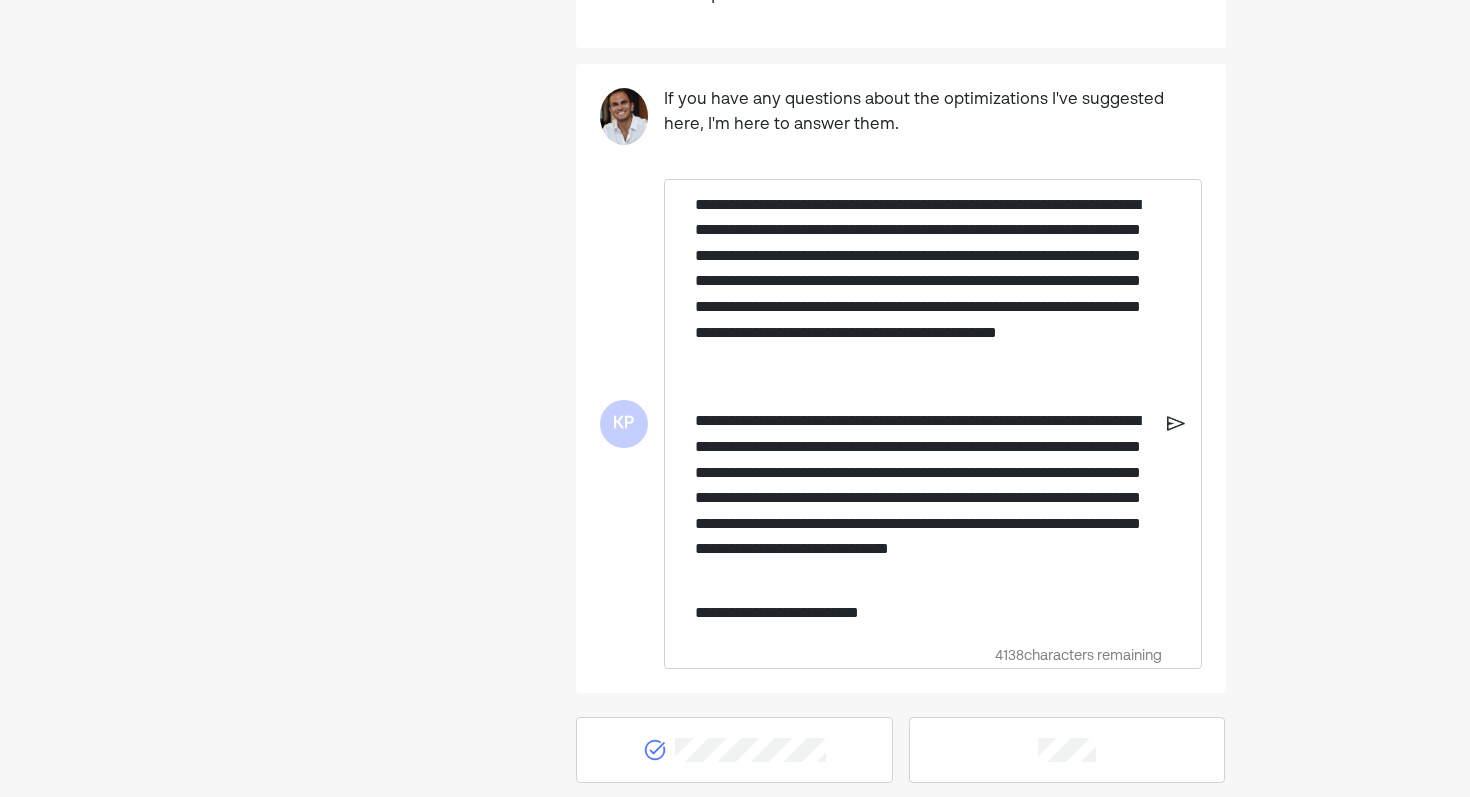 click on "**********" at bounding box center [923, 294] 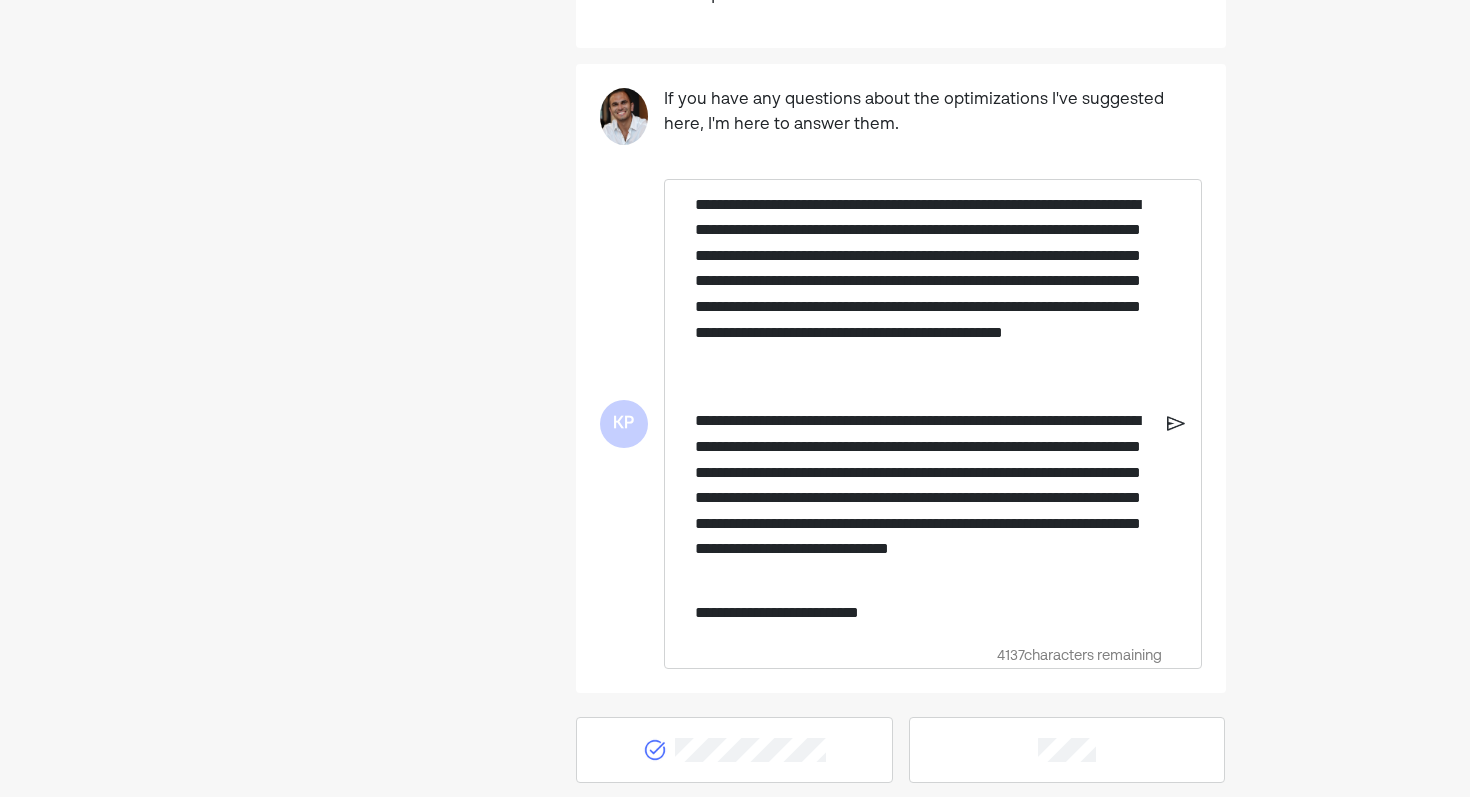 click on "**********" at bounding box center (923, 294) 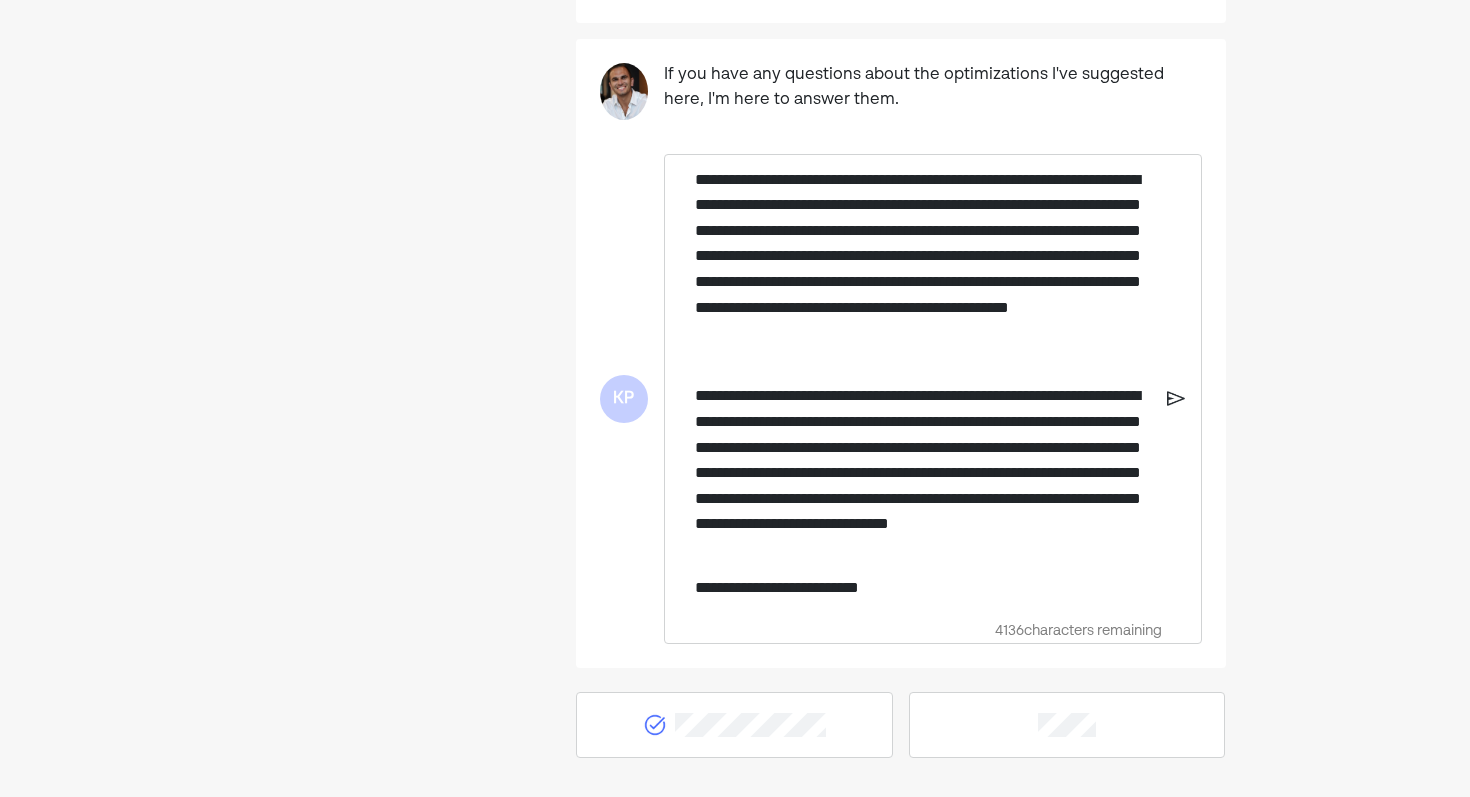 scroll, scrollTop: 780, scrollLeft: 0, axis: vertical 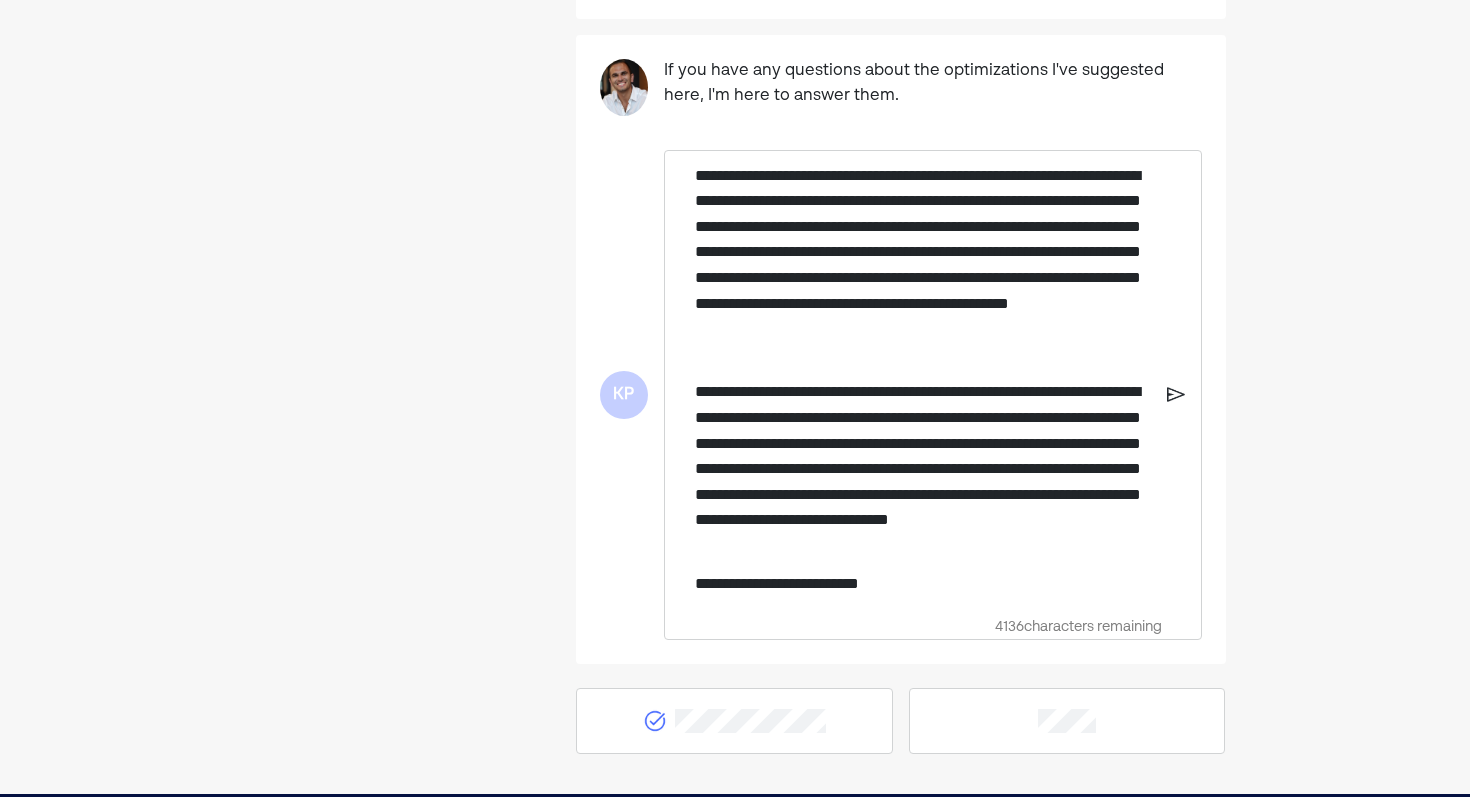 click on "**********" at bounding box center [923, 265] 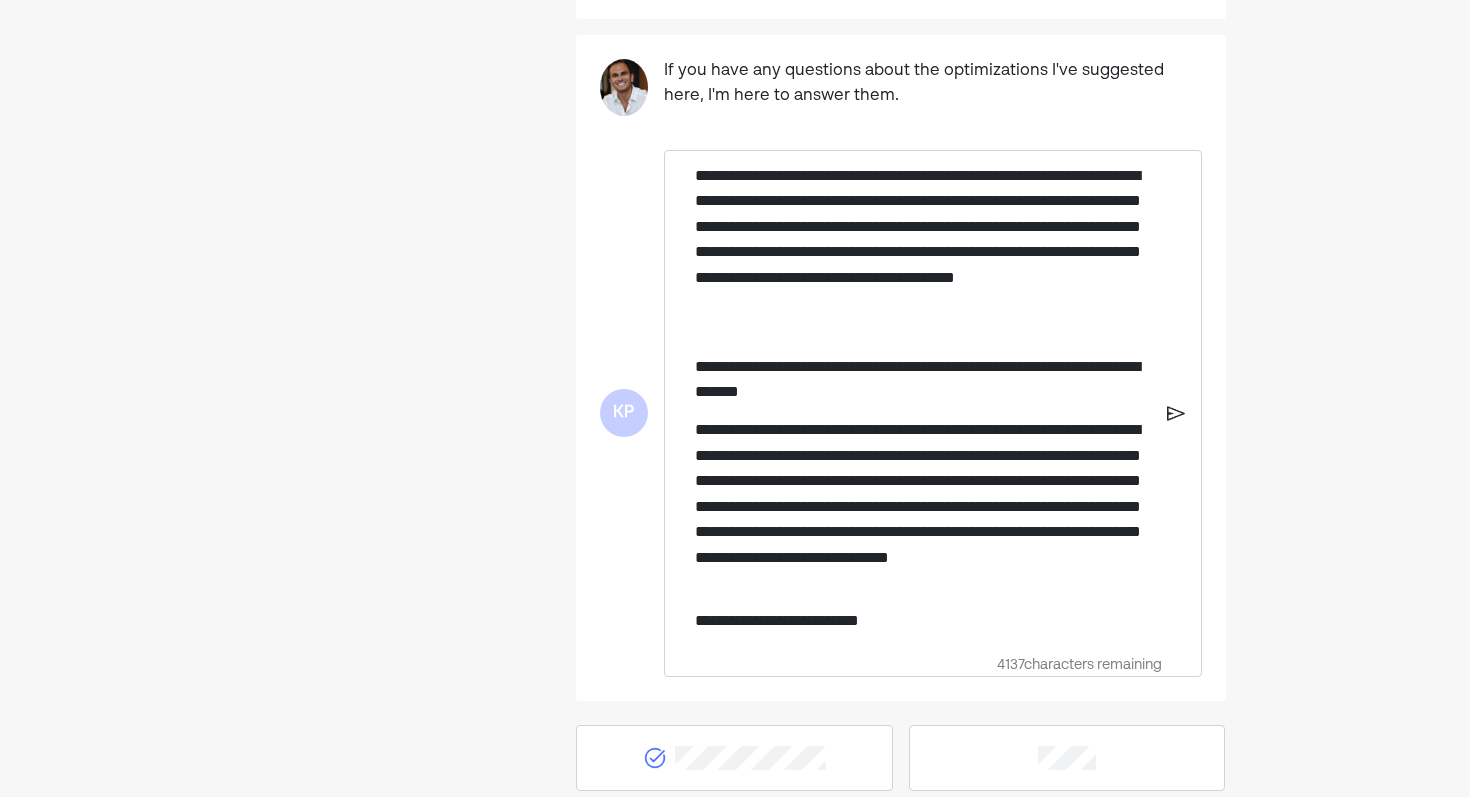 click on "**********" at bounding box center [923, 379] 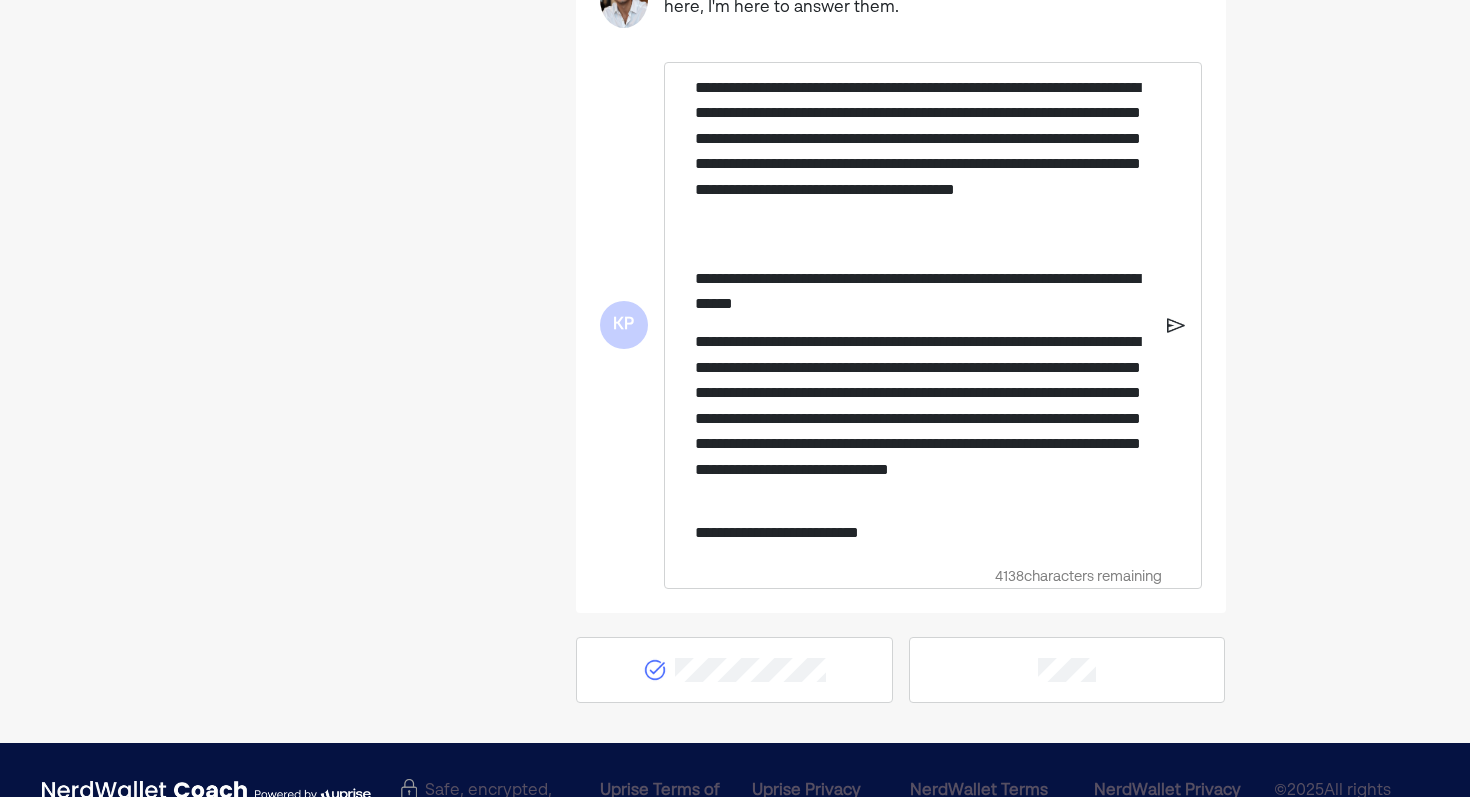 scroll, scrollTop: 869, scrollLeft: 0, axis: vertical 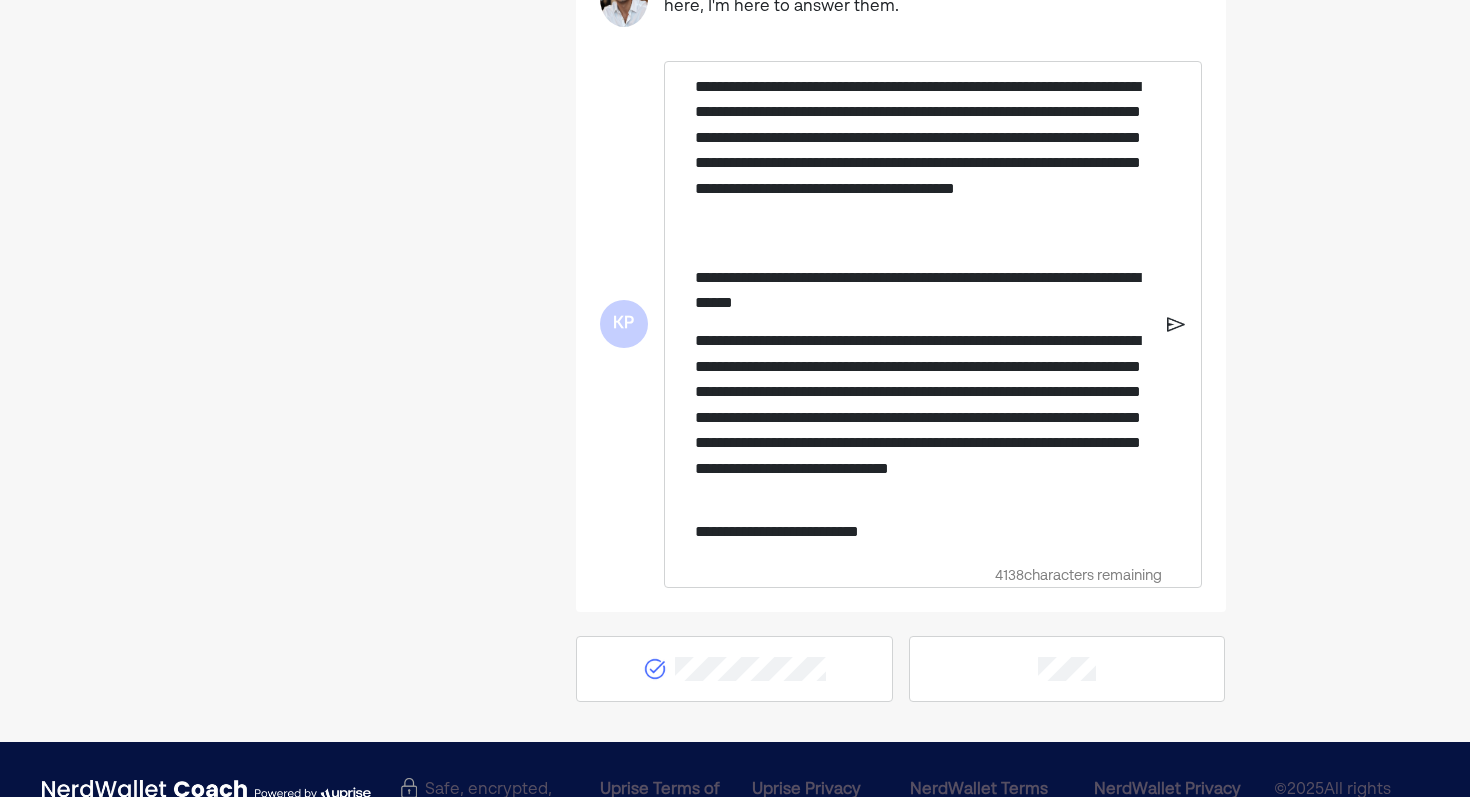 click on "**********" at bounding box center [923, 290] 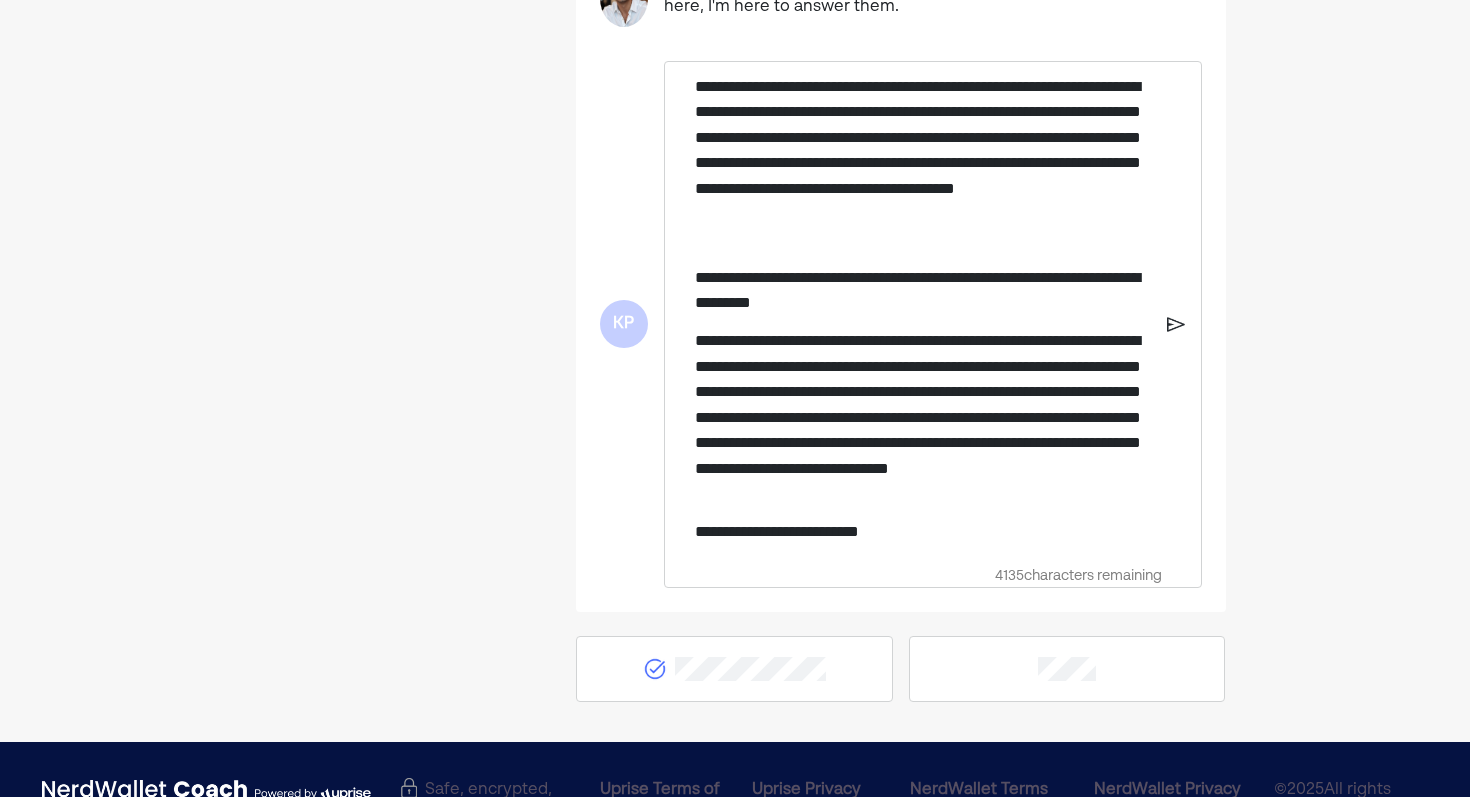 click on "**********" at bounding box center [923, 417] 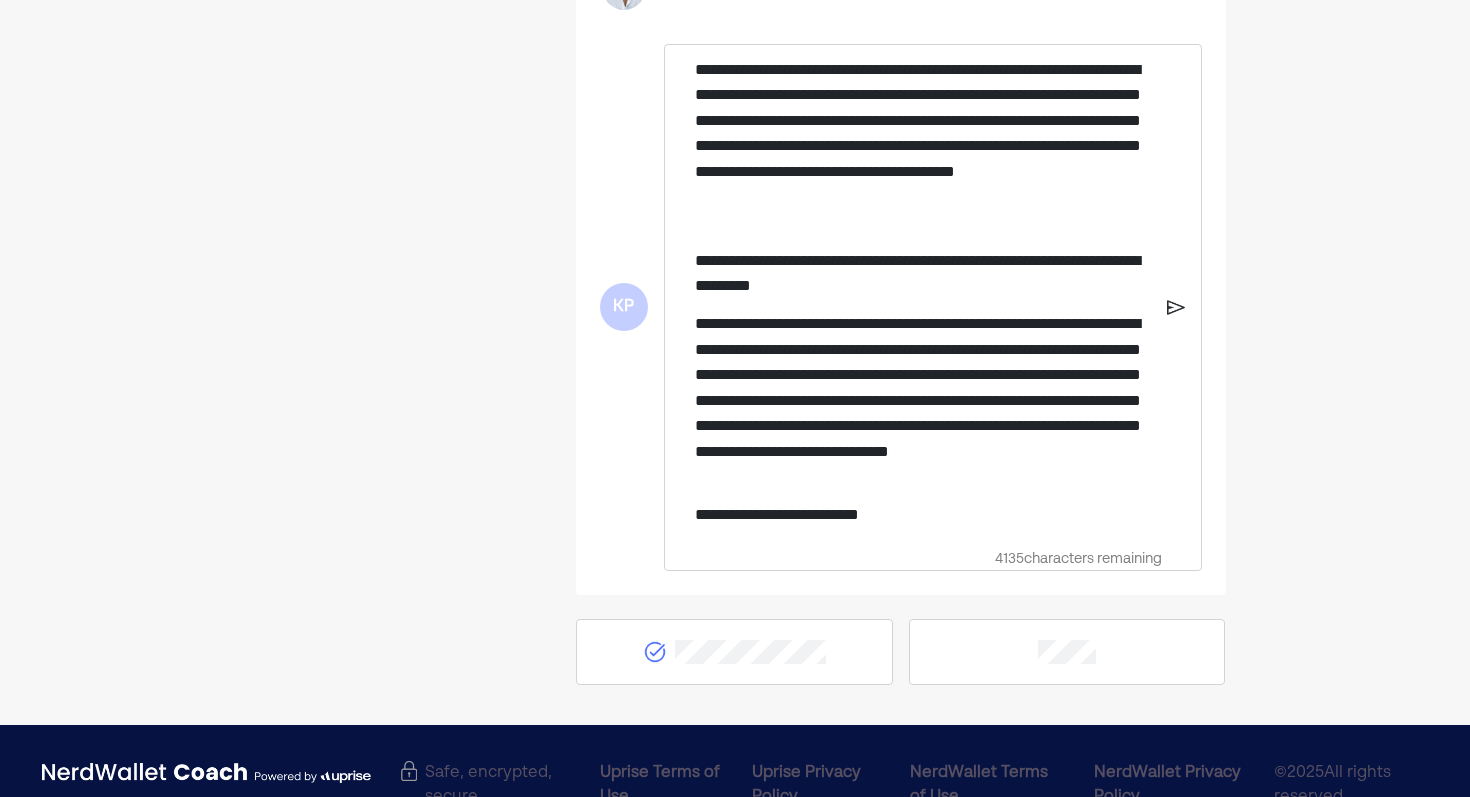 scroll, scrollTop: 895, scrollLeft: 0, axis: vertical 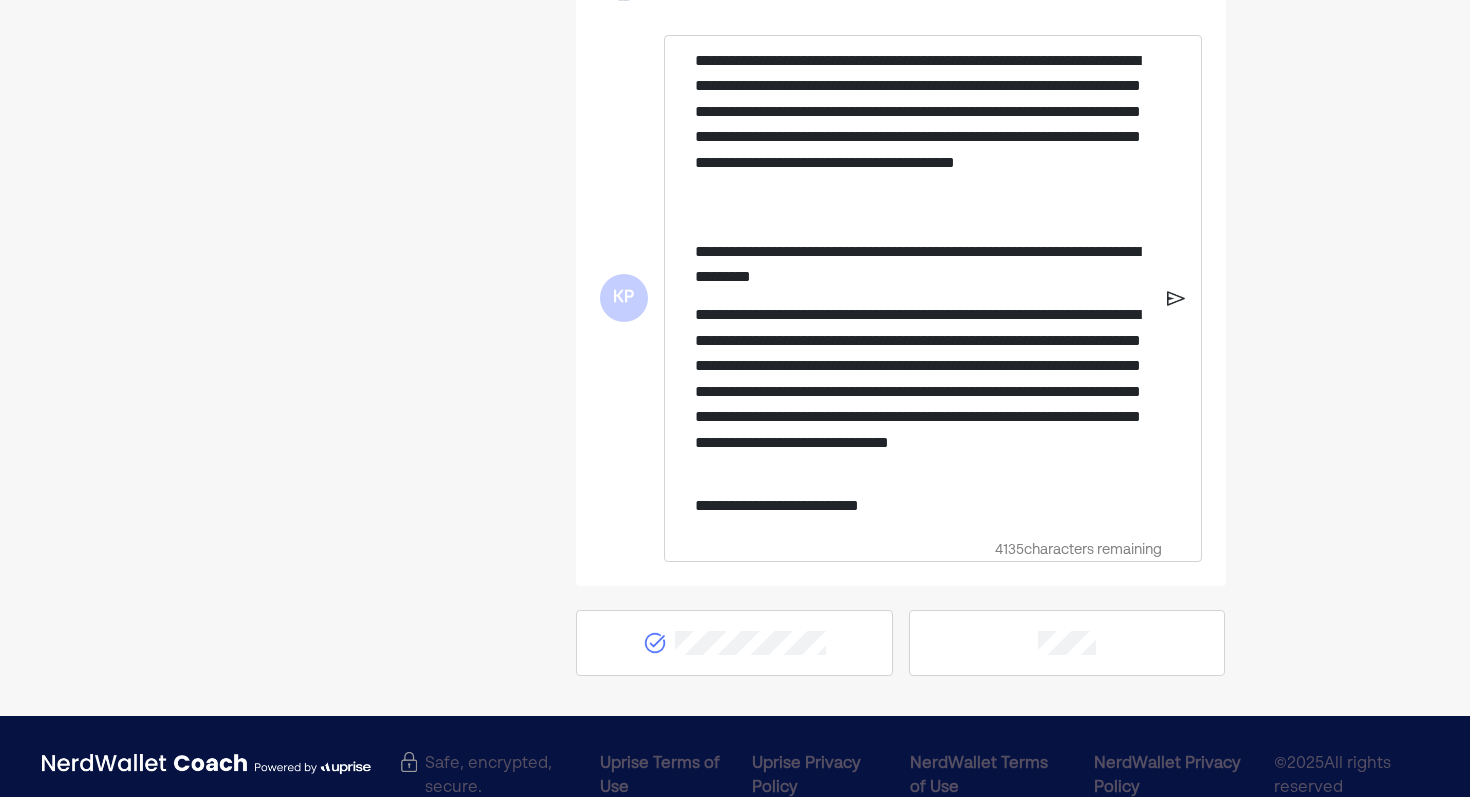 click on "**********" at bounding box center [923, 391] 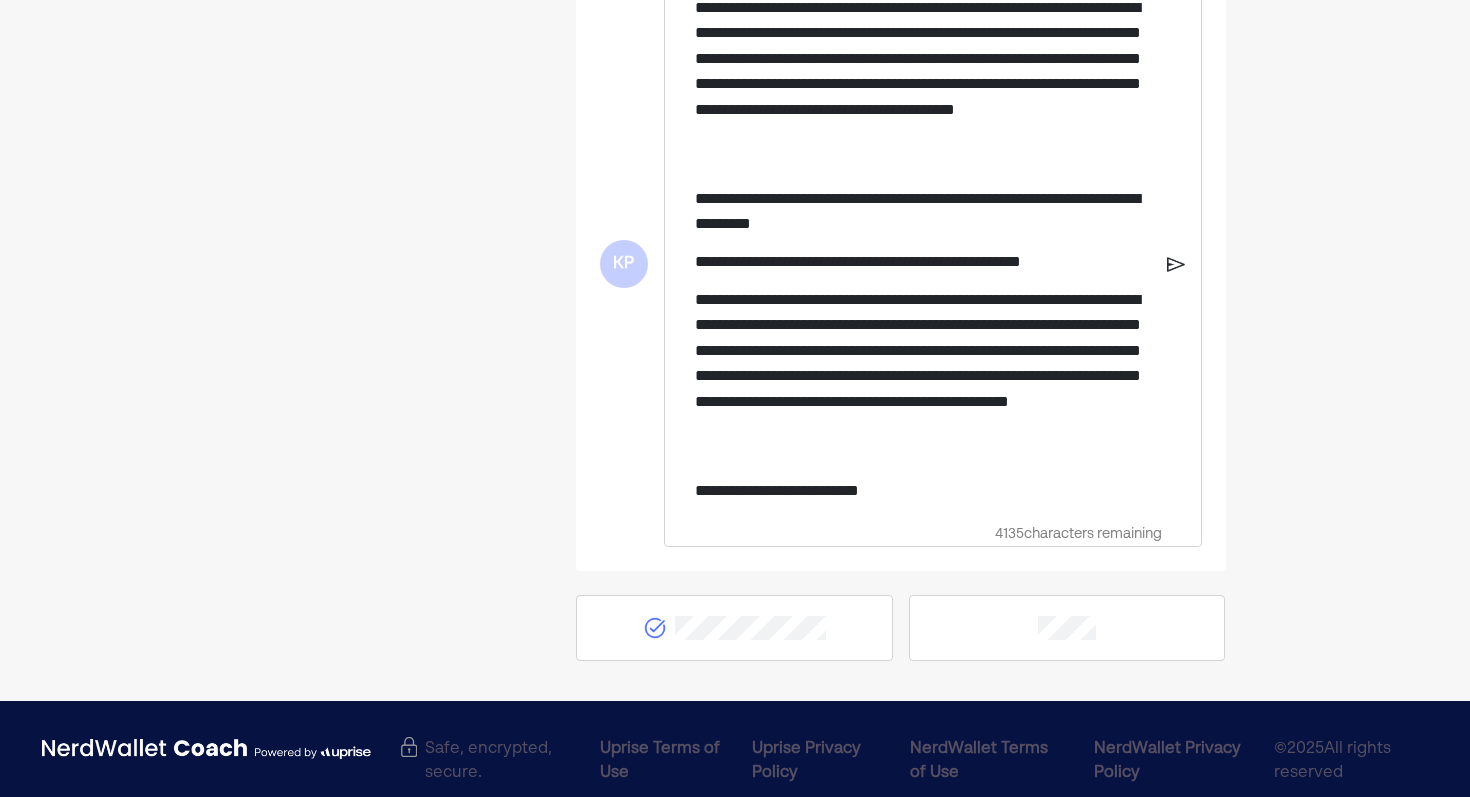 scroll, scrollTop: 962, scrollLeft: 0, axis: vertical 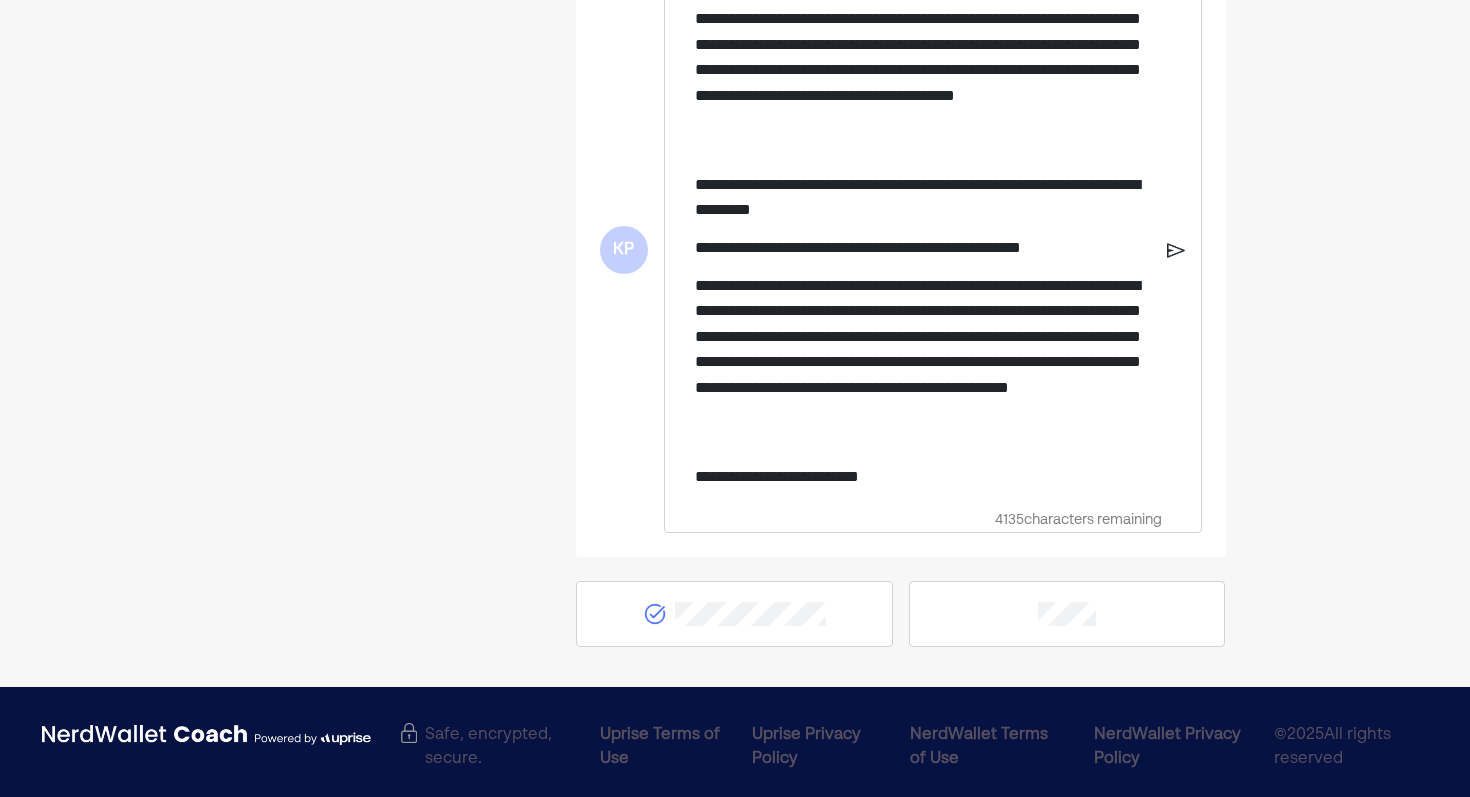 click on "**********" at bounding box center (923, 362) 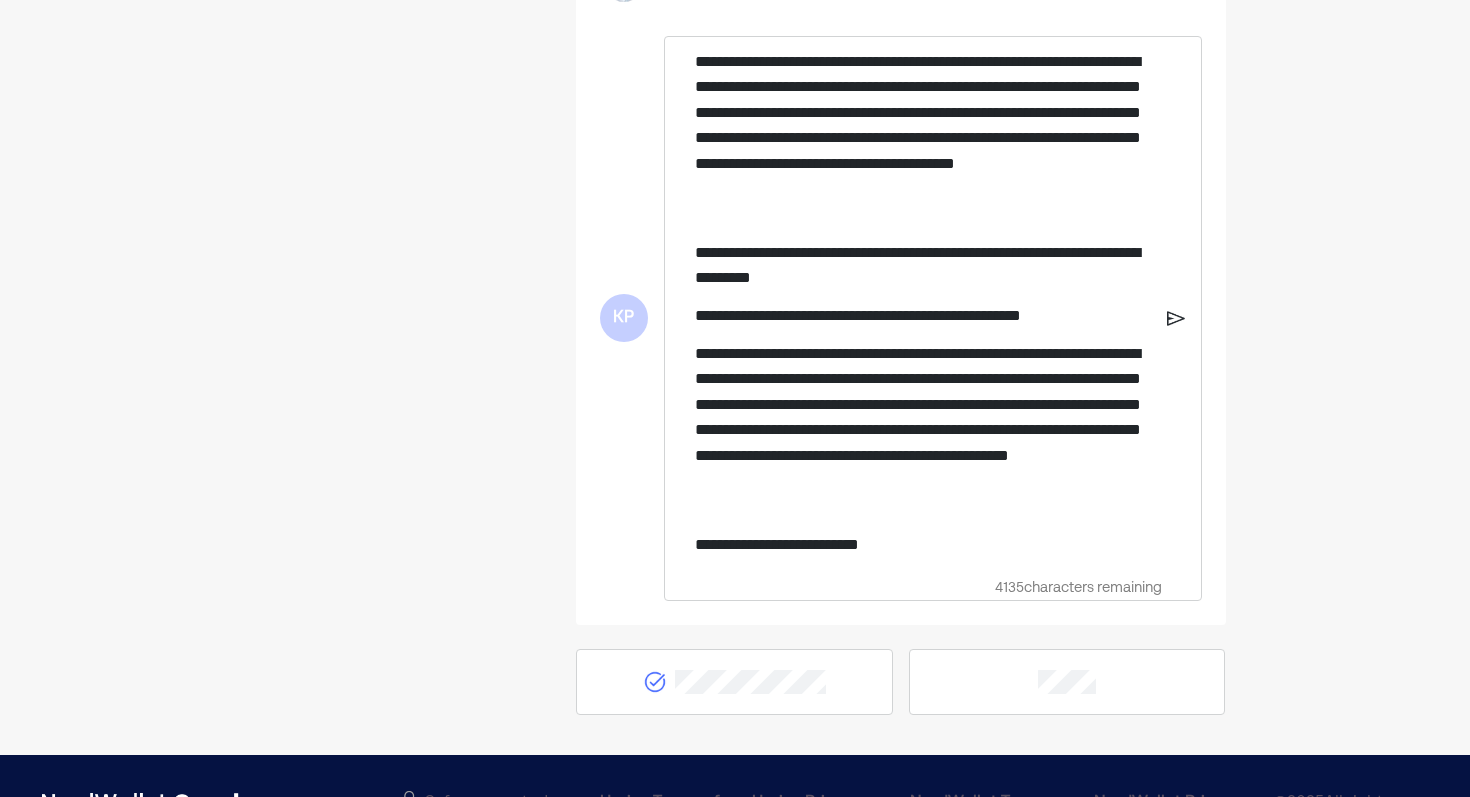 scroll, scrollTop: 891, scrollLeft: 0, axis: vertical 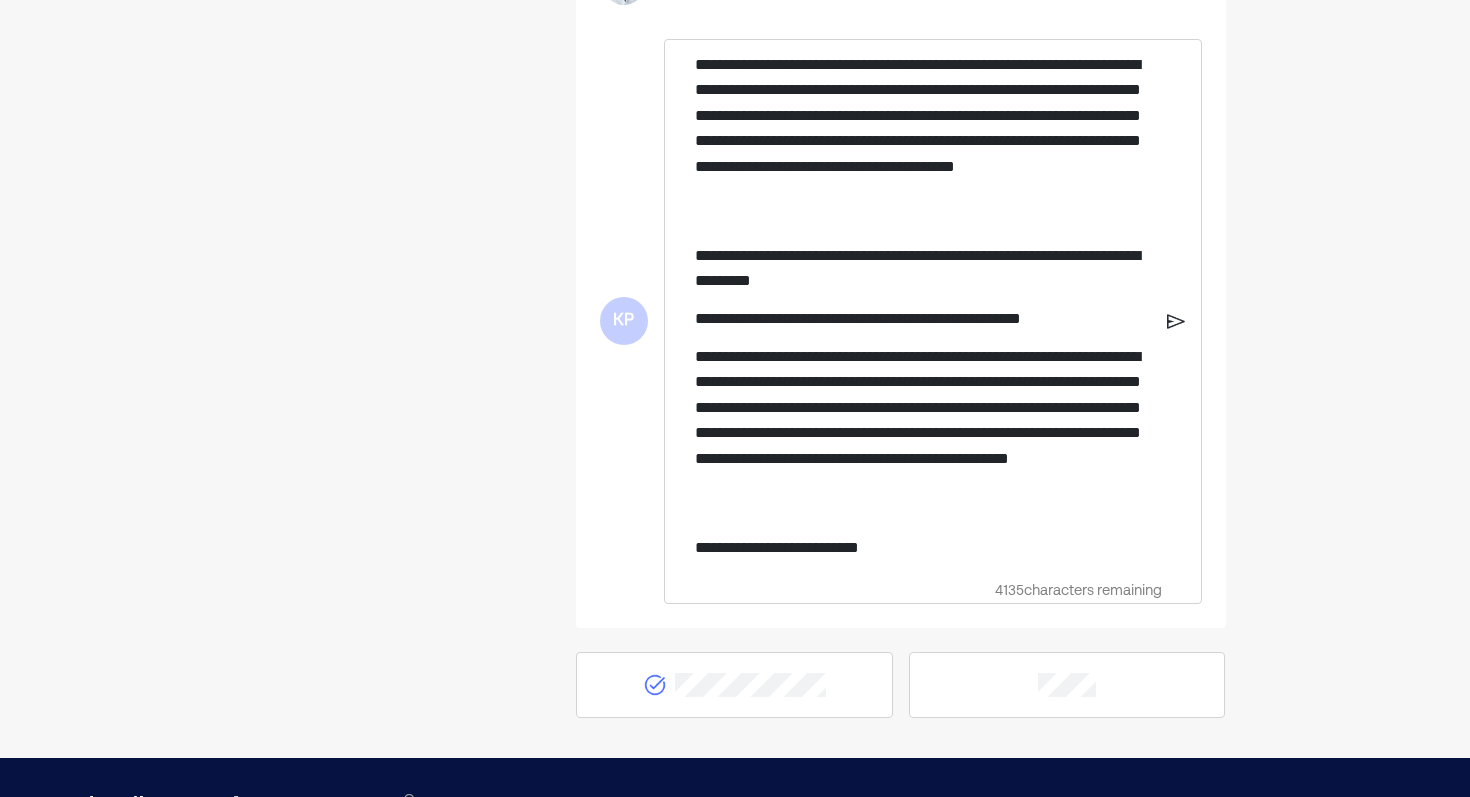 click on "**********" at bounding box center (923, 433) 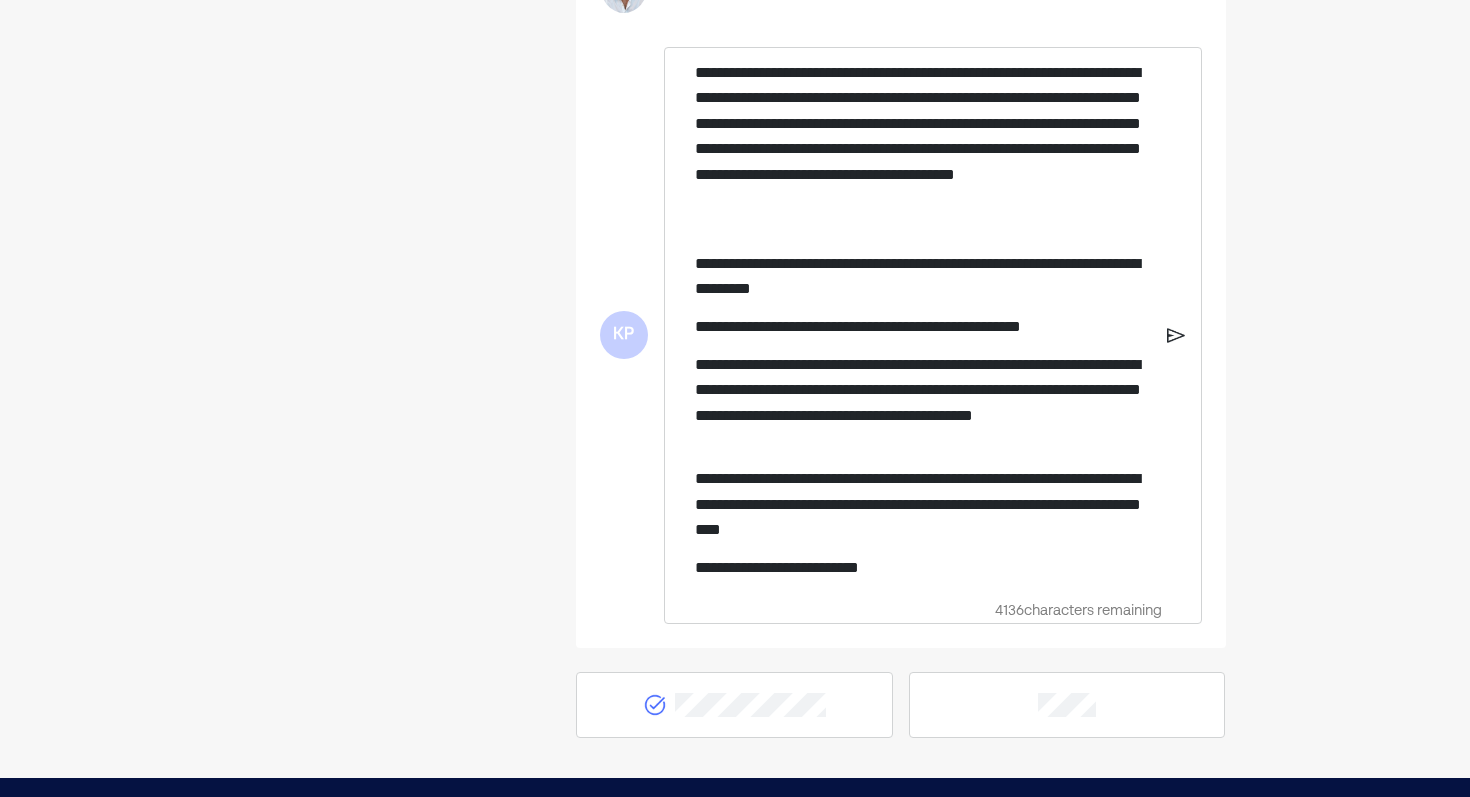 scroll, scrollTop: 928, scrollLeft: 0, axis: vertical 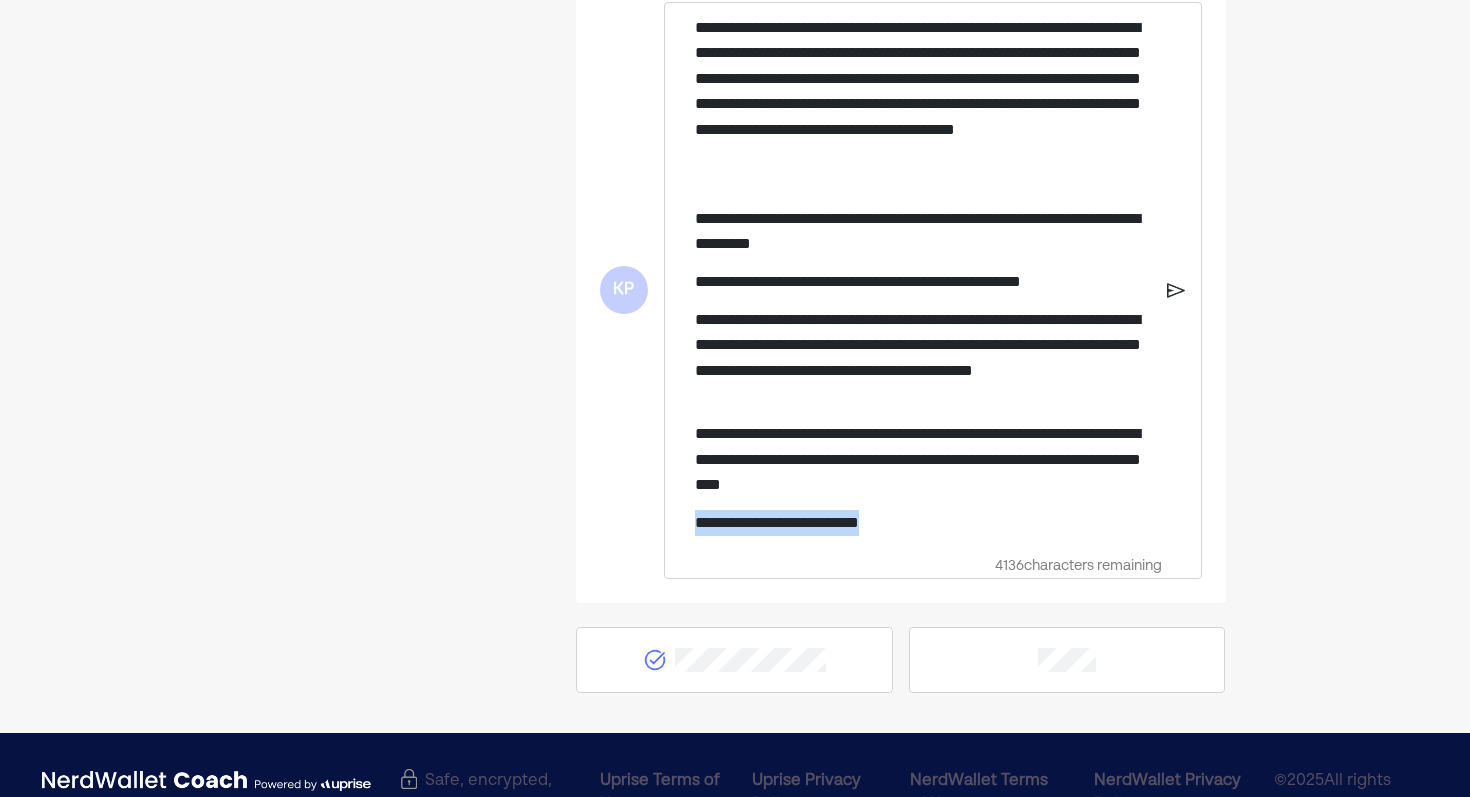 drag, startPoint x: 896, startPoint y: 521, endPoint x: 700, endPoint y: 522, distance: 196.00255 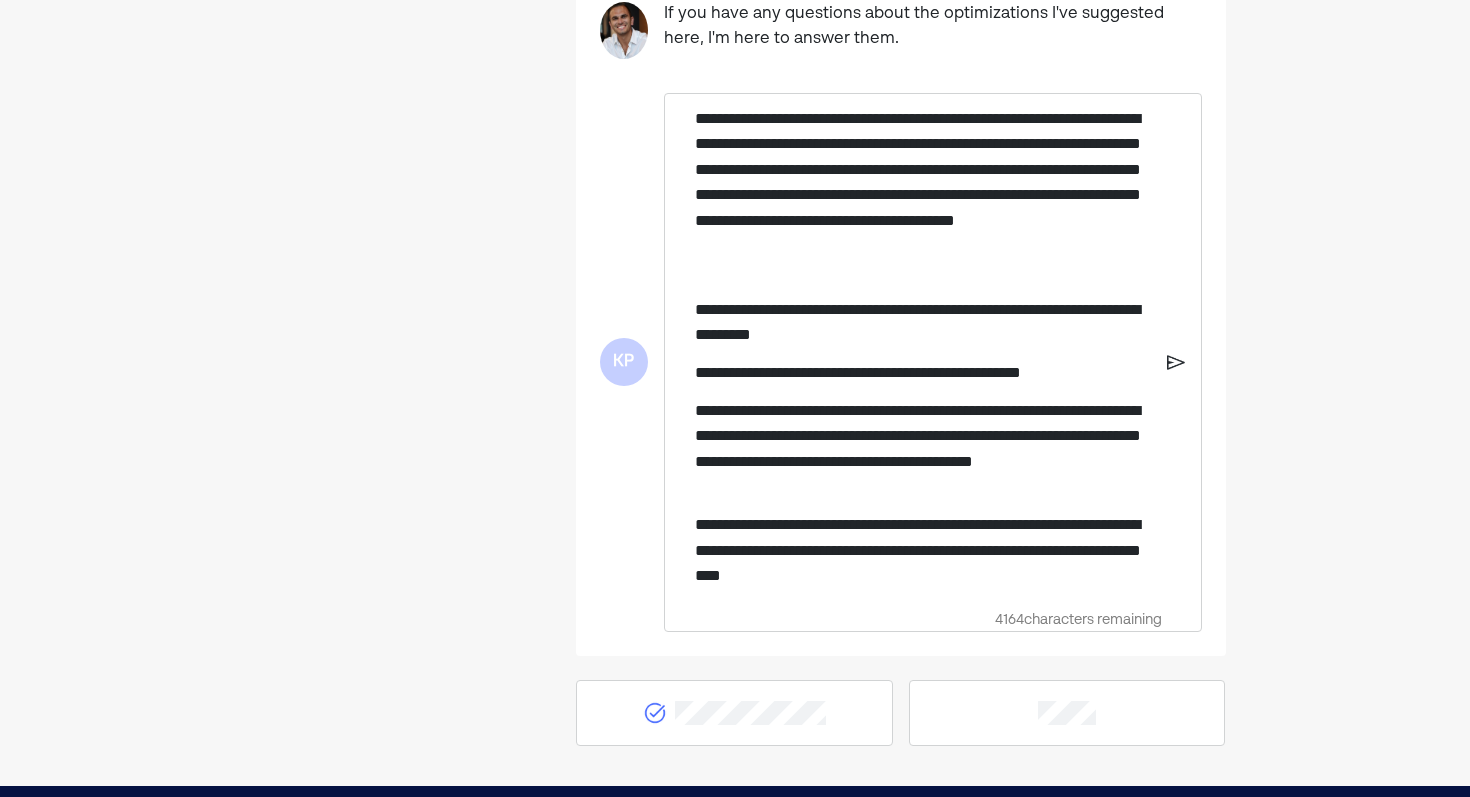 scroll, scrollTop: 823, scrollLeft: 0, axis: vertical 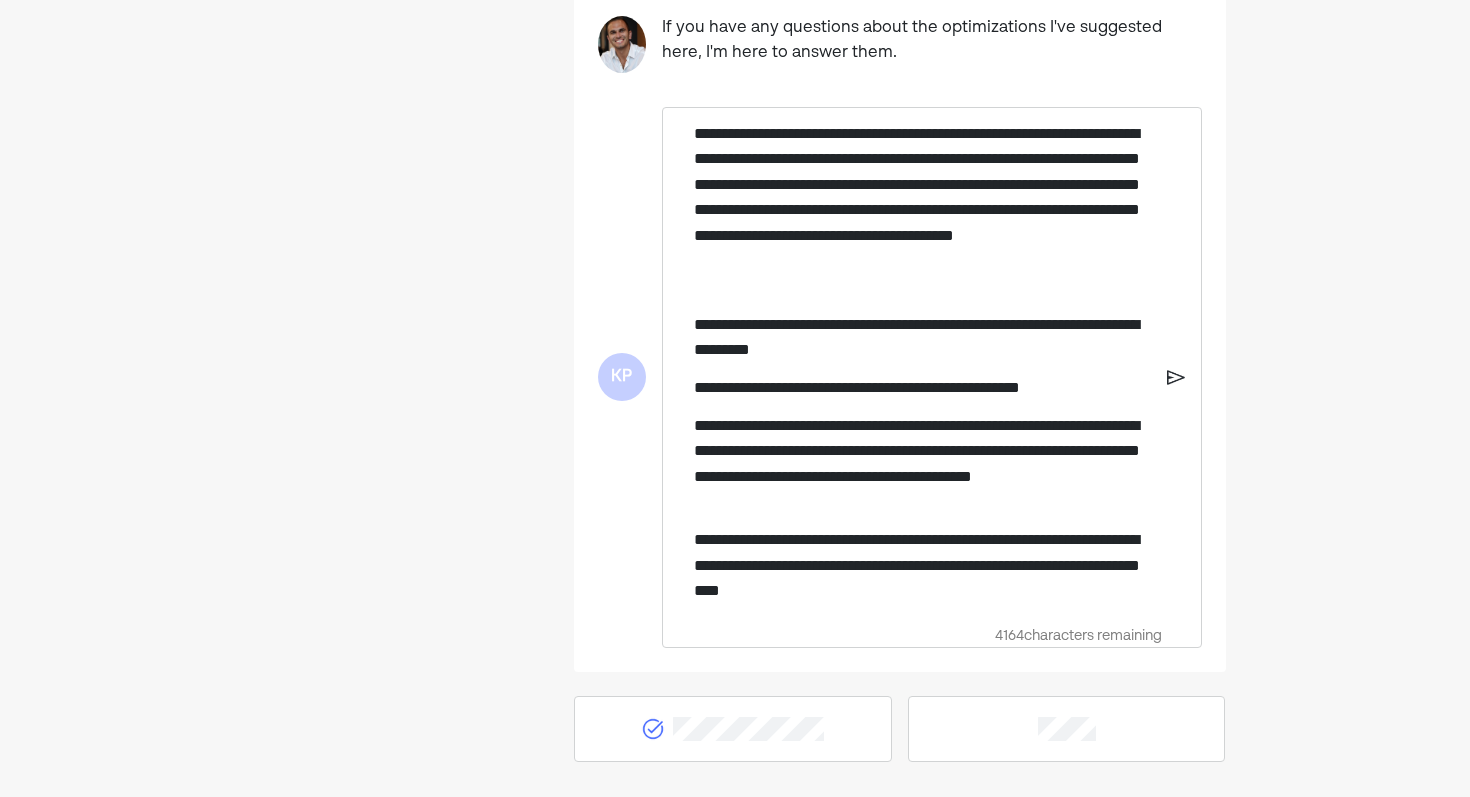 click at bounding box center (1175, 377) 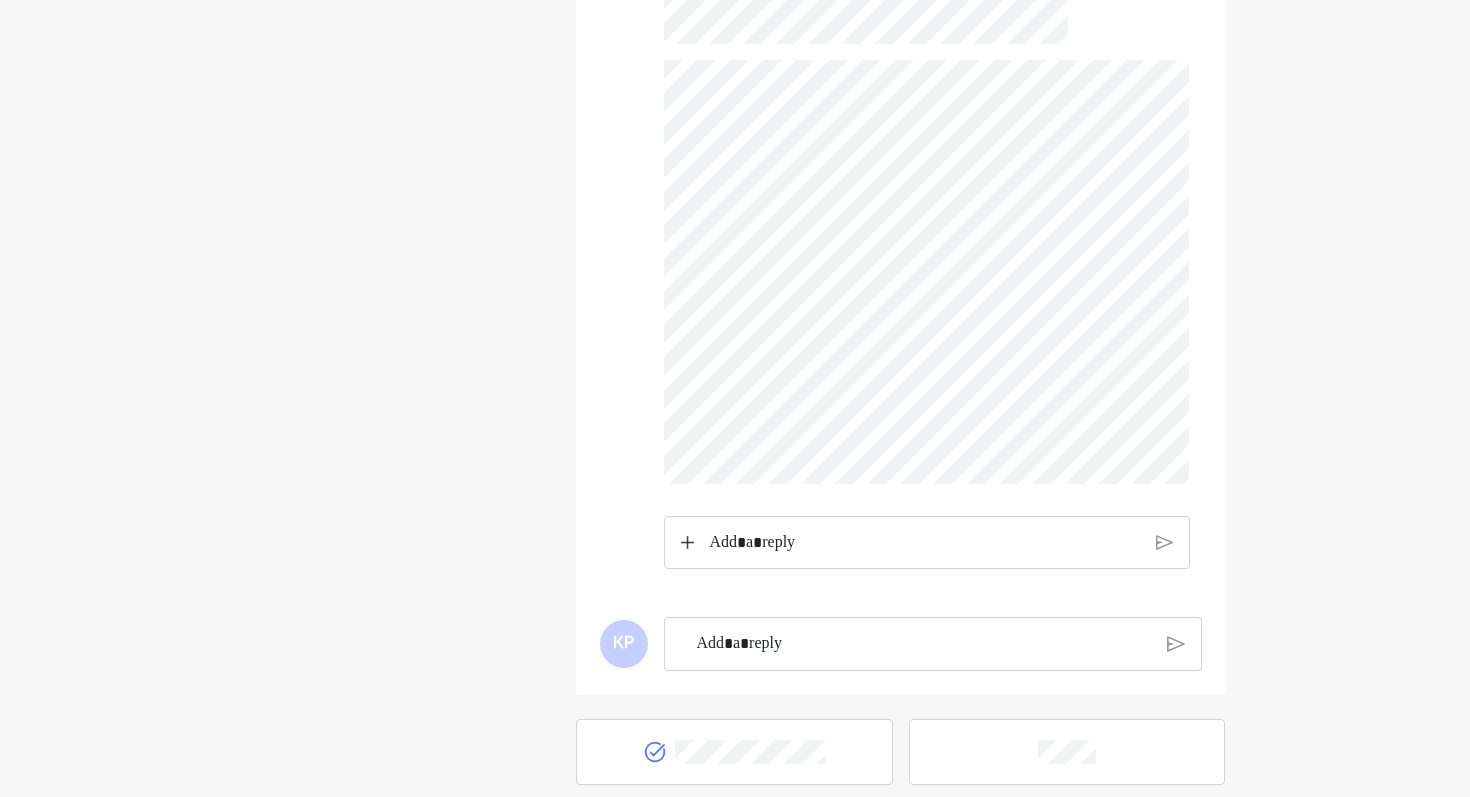 scroll, scrollTop: 1109, scrollLeft: 0, axis: vertical 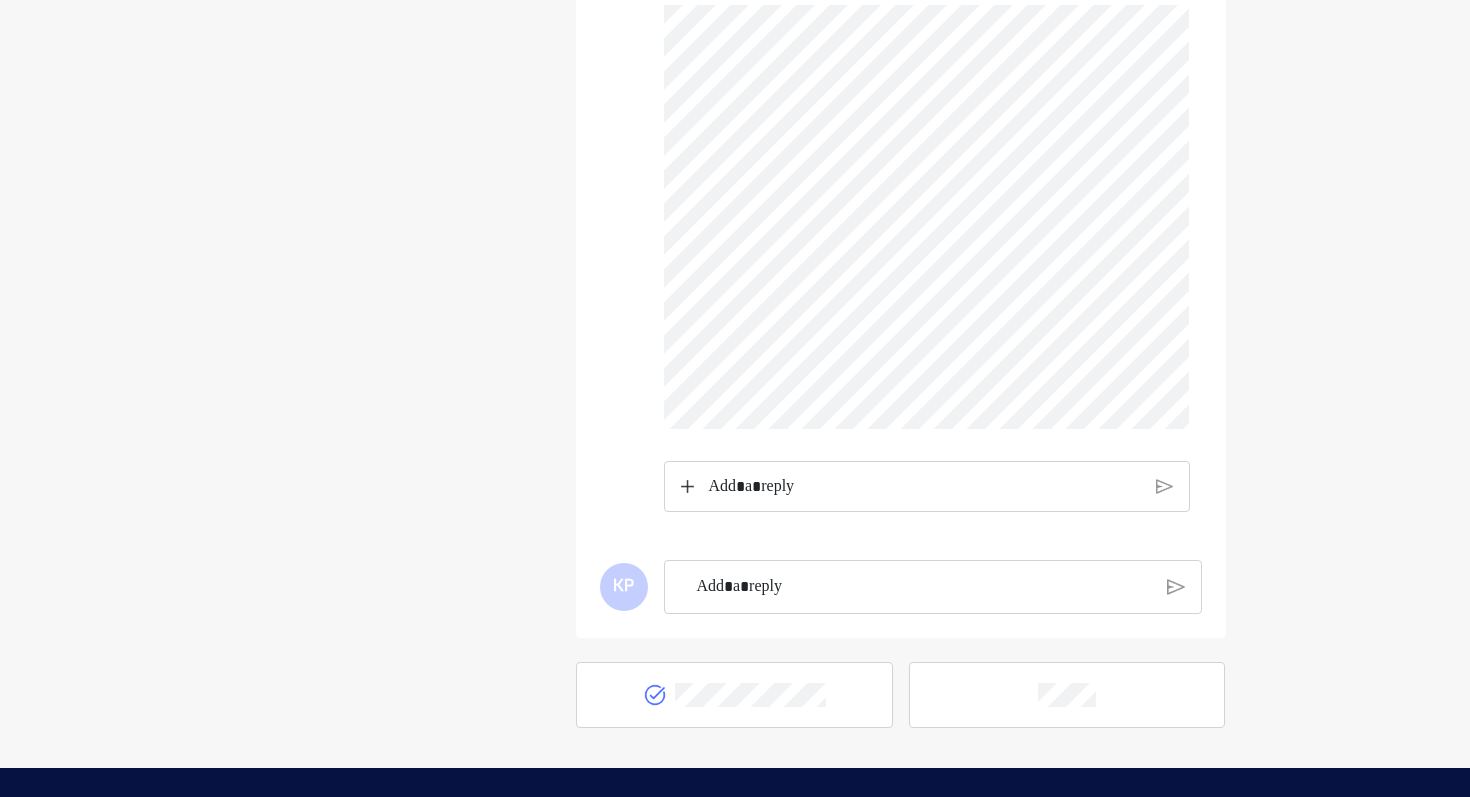 click at bounding box center (925, 487) 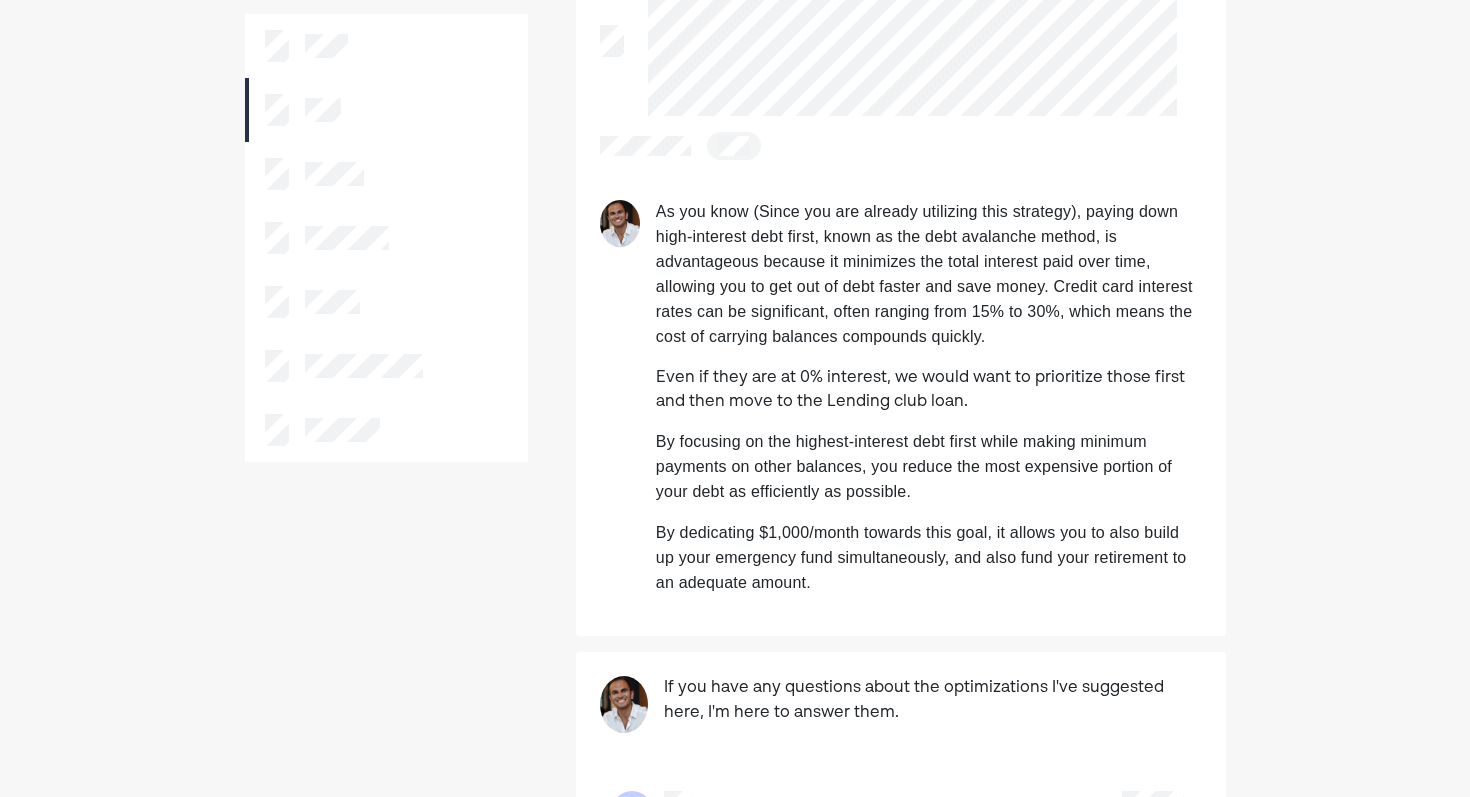 scroll, scrollTop: 0, scrollLeft: 0, axis: both 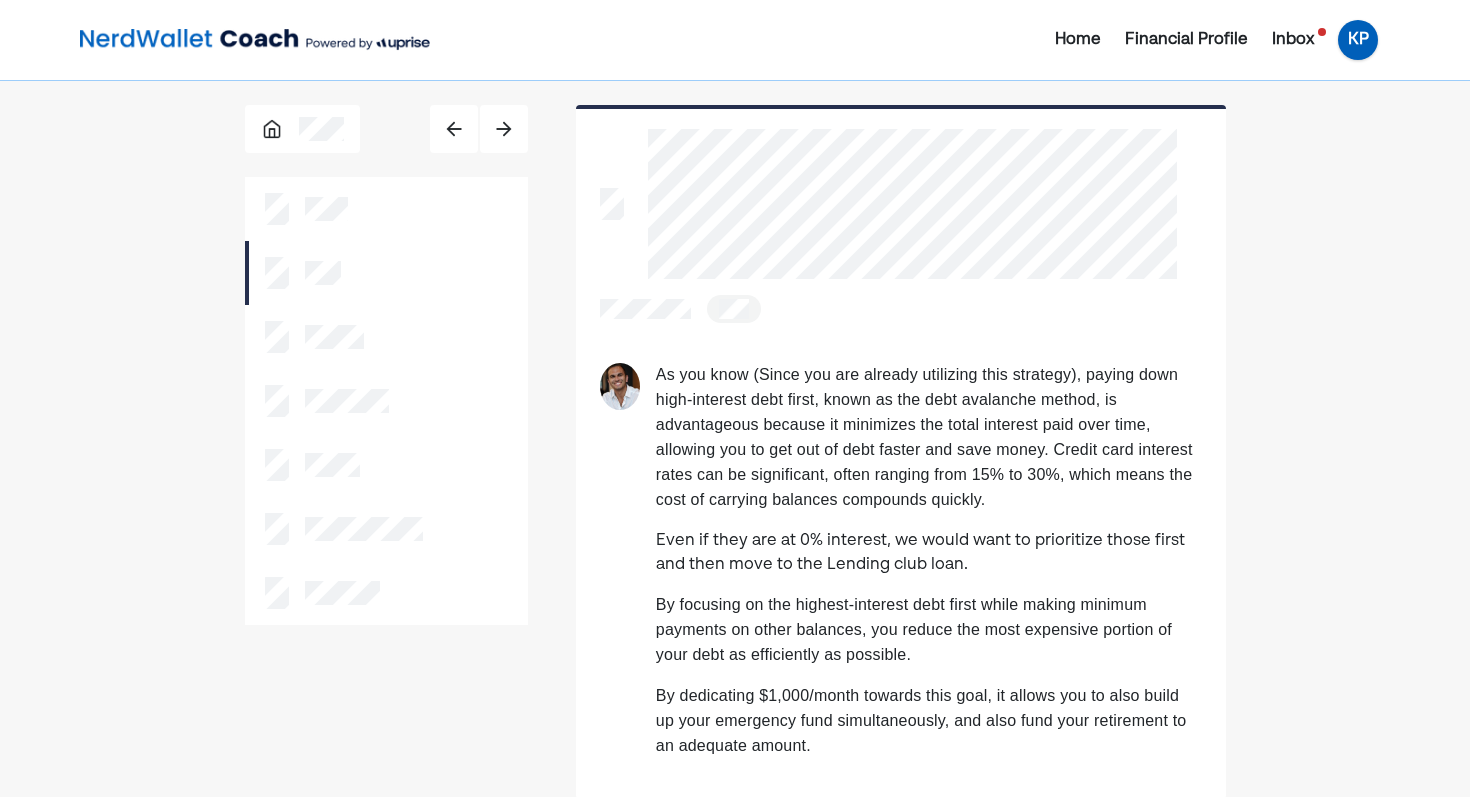 click on "KP" at bounding box center [1358, 40] 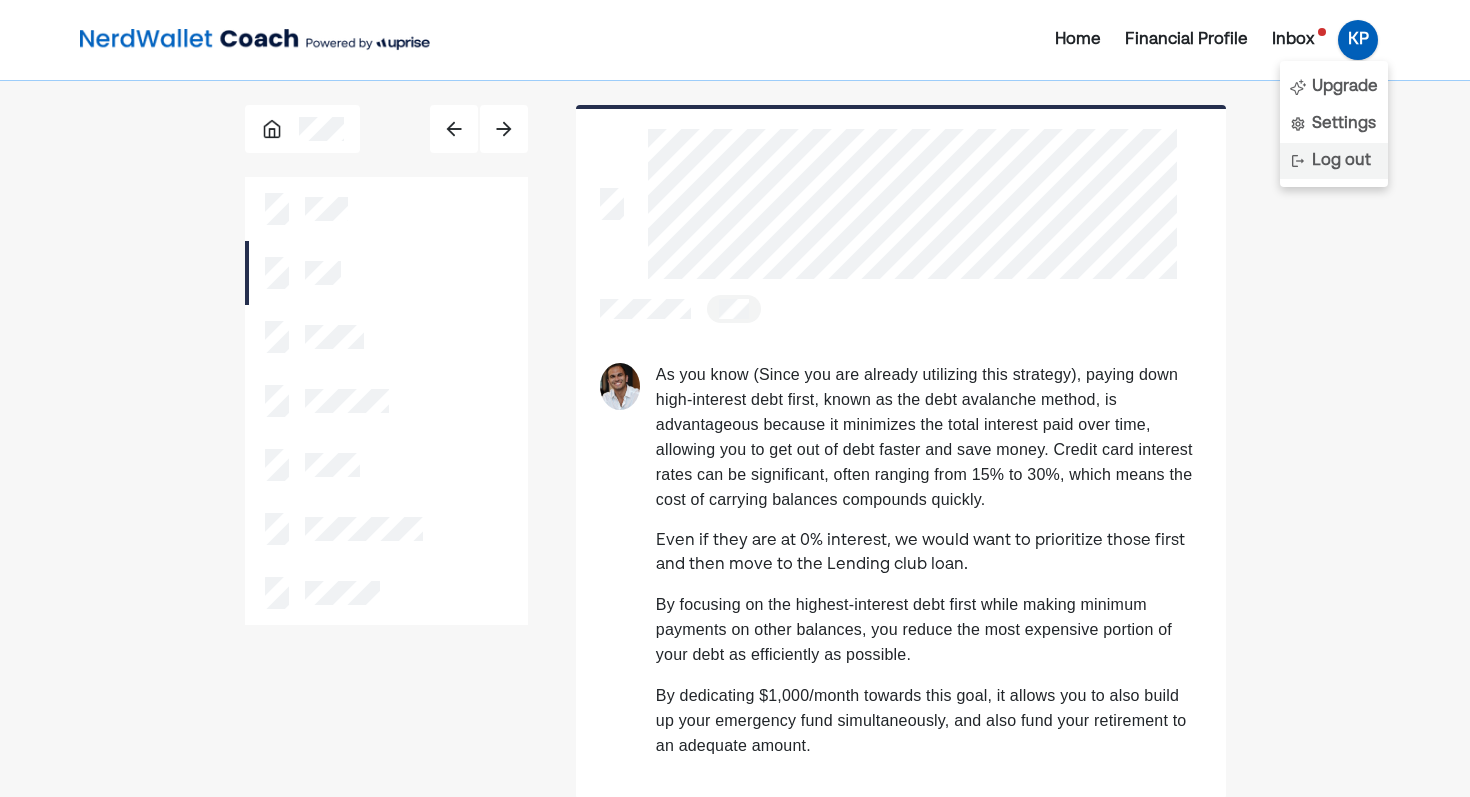 click on "Log out" at bounding box center [1341, 161] 